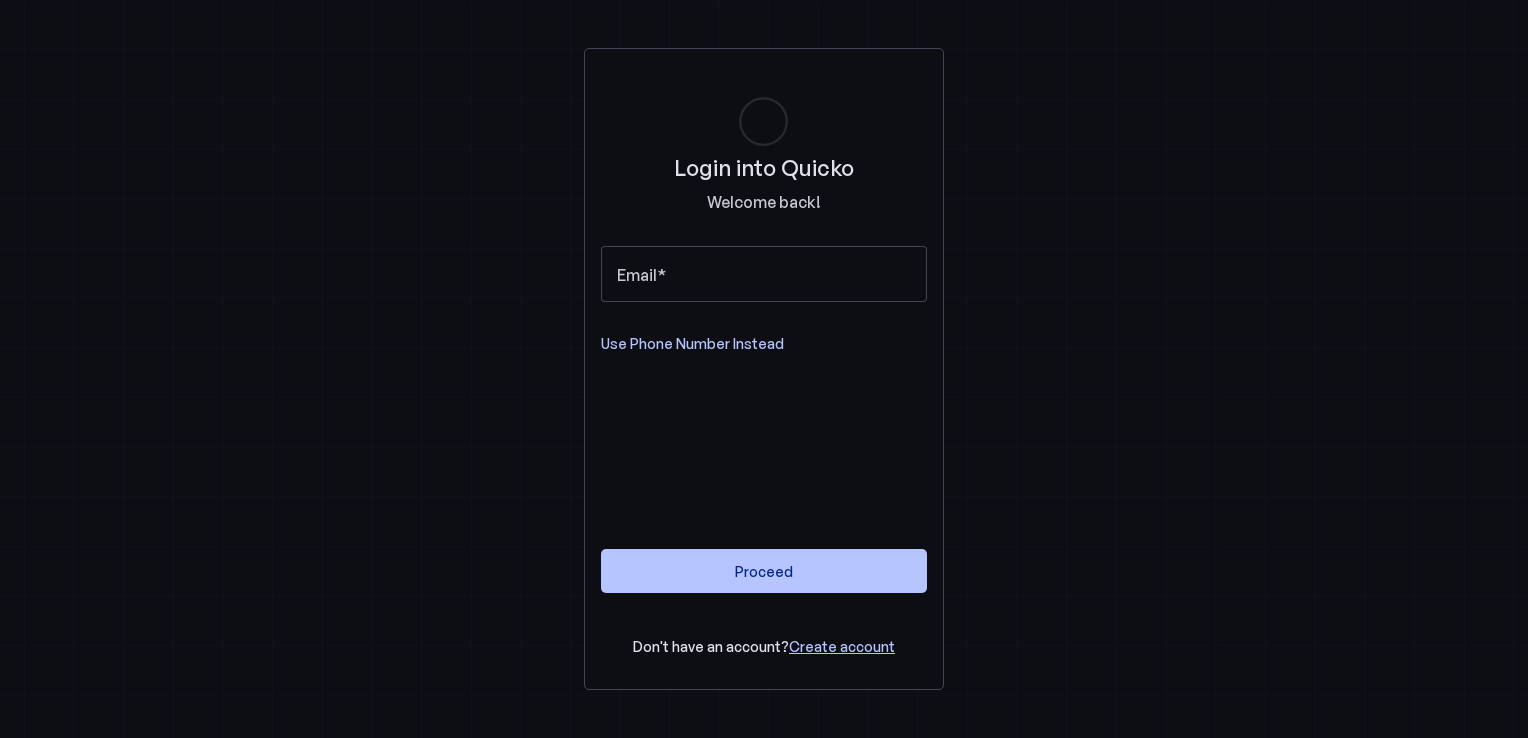 scroll, scrollTop: 0, scrollLeft: 0, axis: both 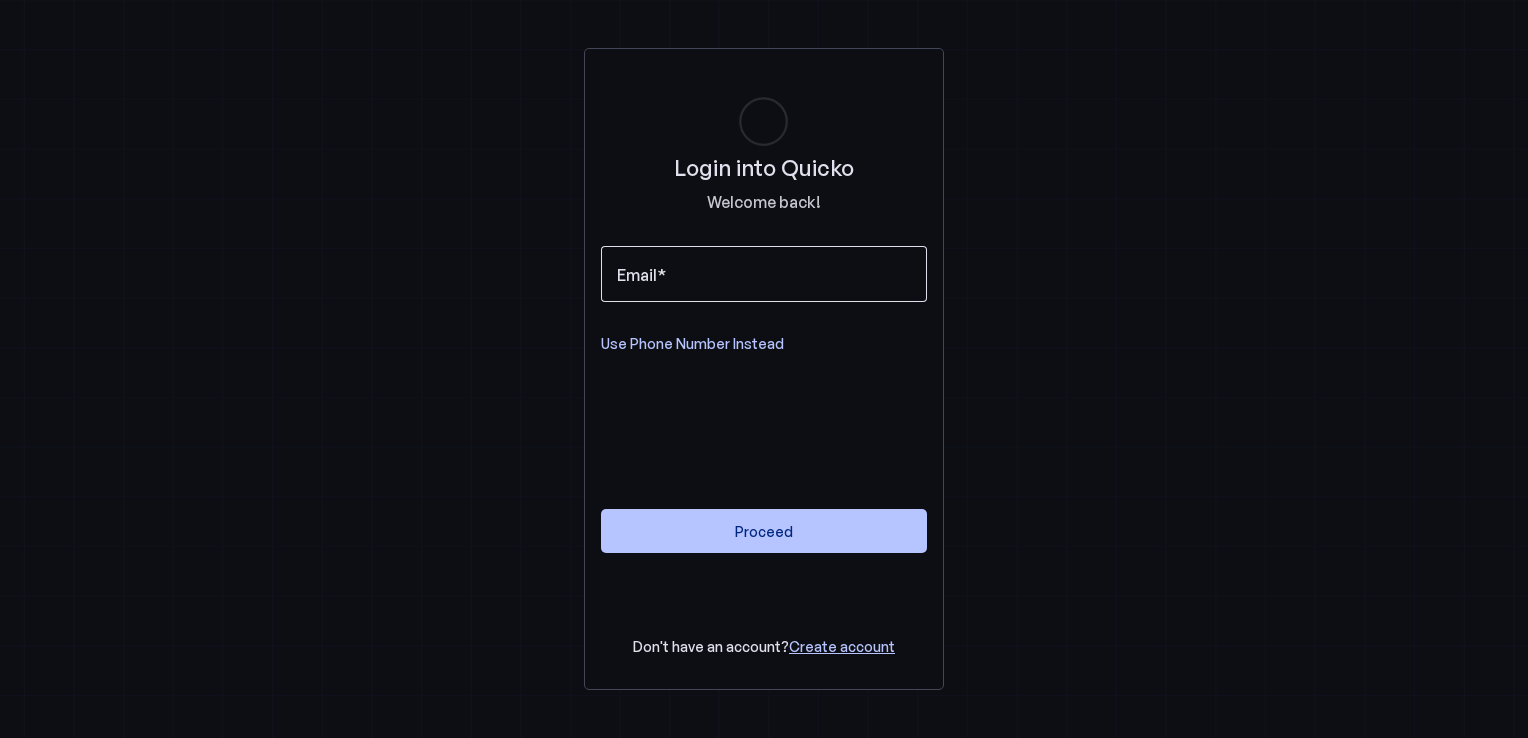 click on "Email" at bounding box center [764, 274] 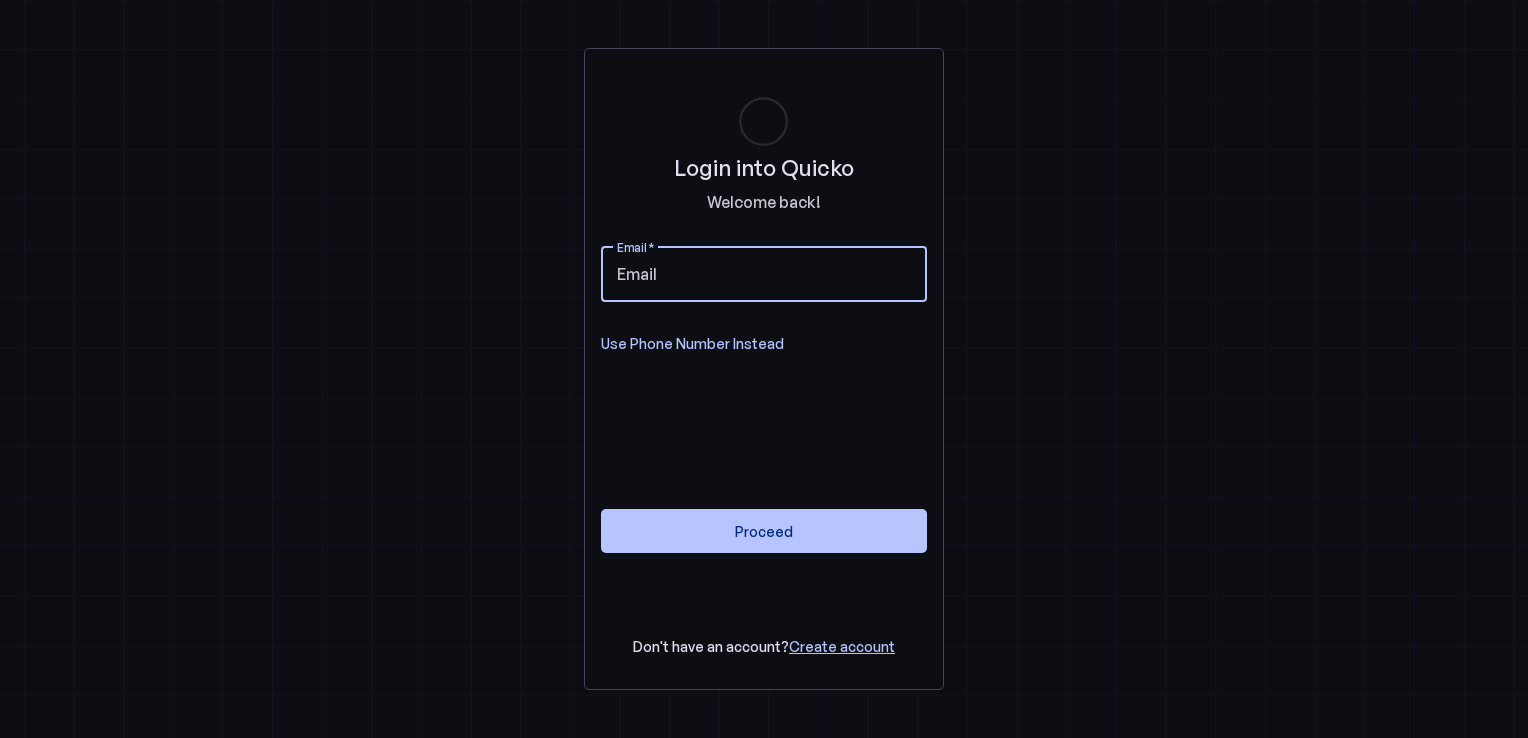 type on "[USERNAME]@[DOMAIN].com" 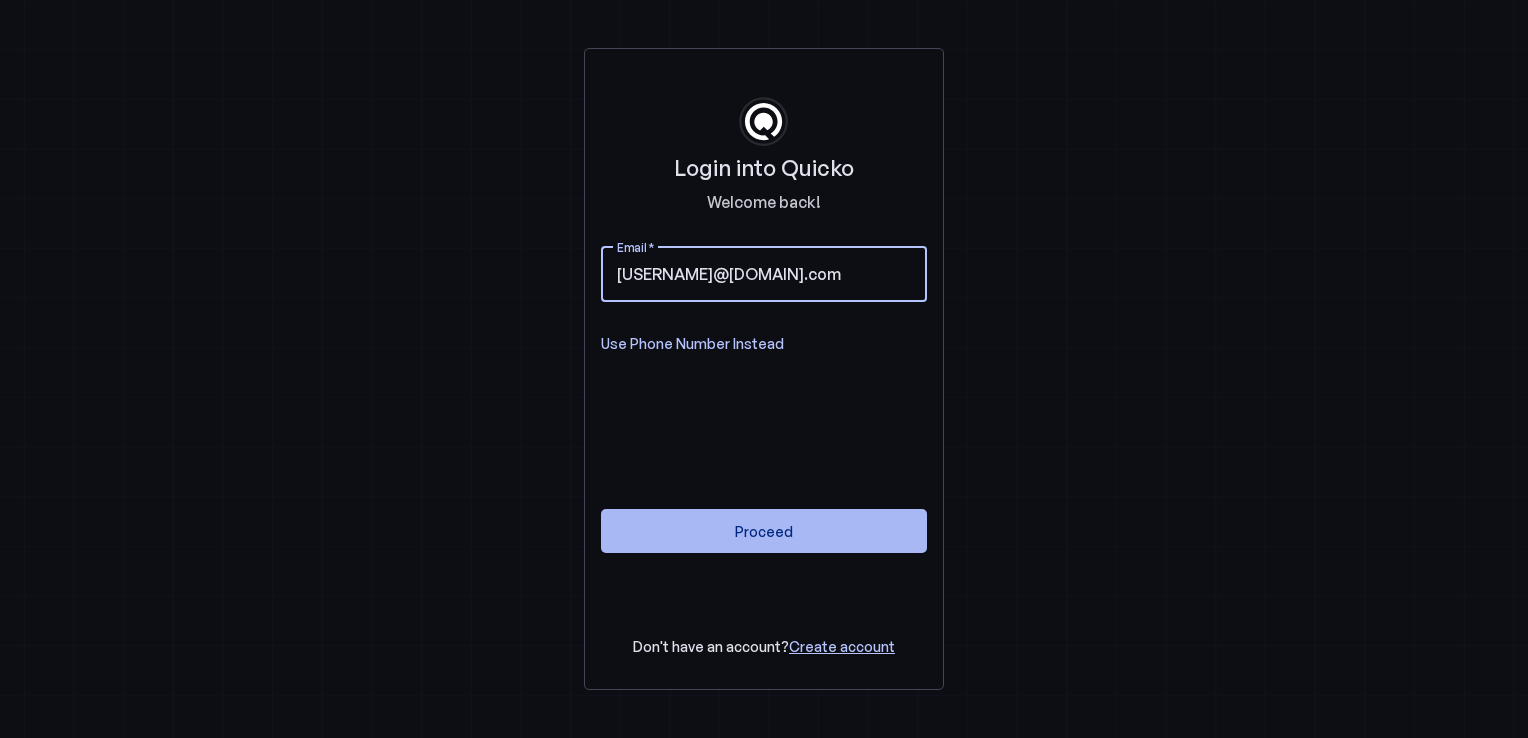 click on "Proceed" at bounding box center [764, 531] 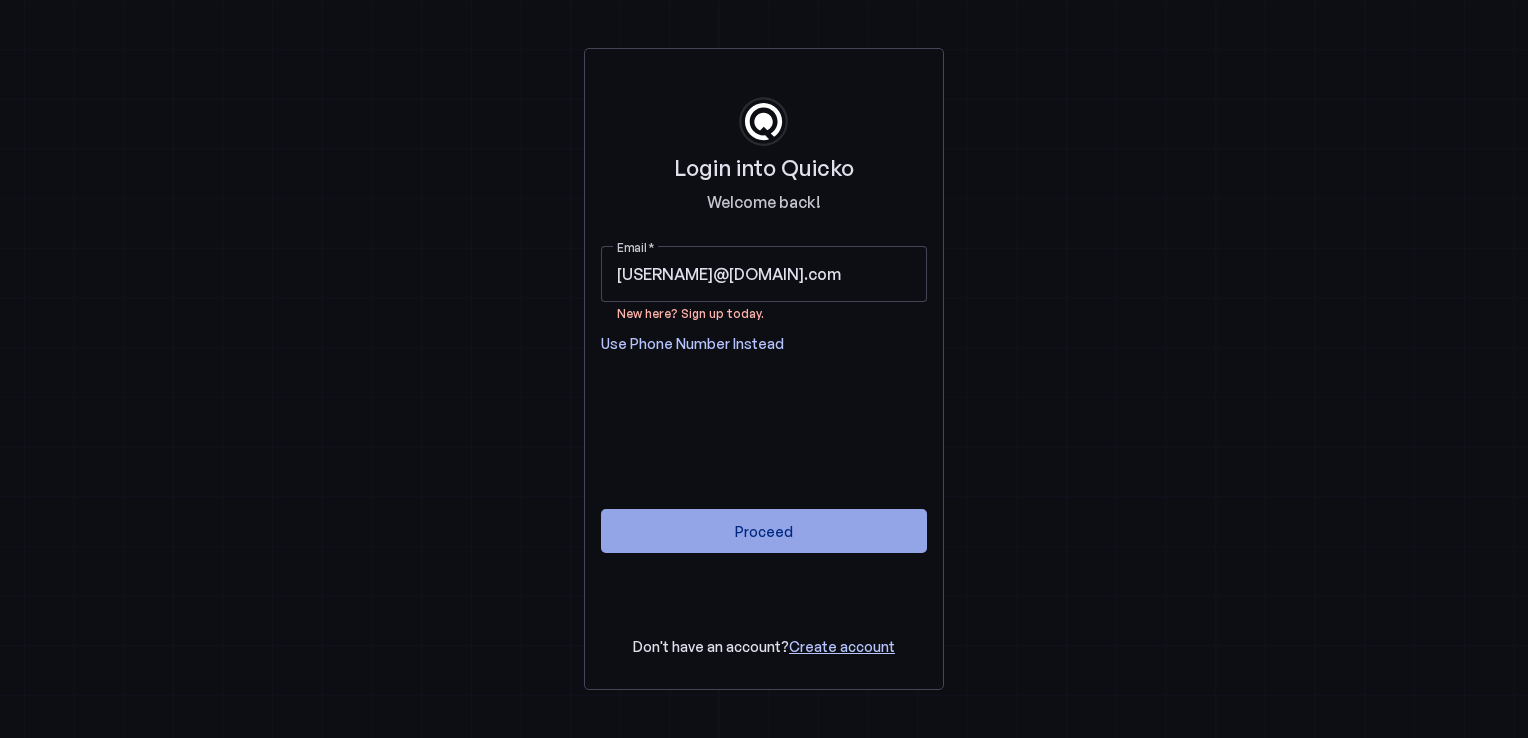 click on "Proceed" at bounding box center [764, 531] 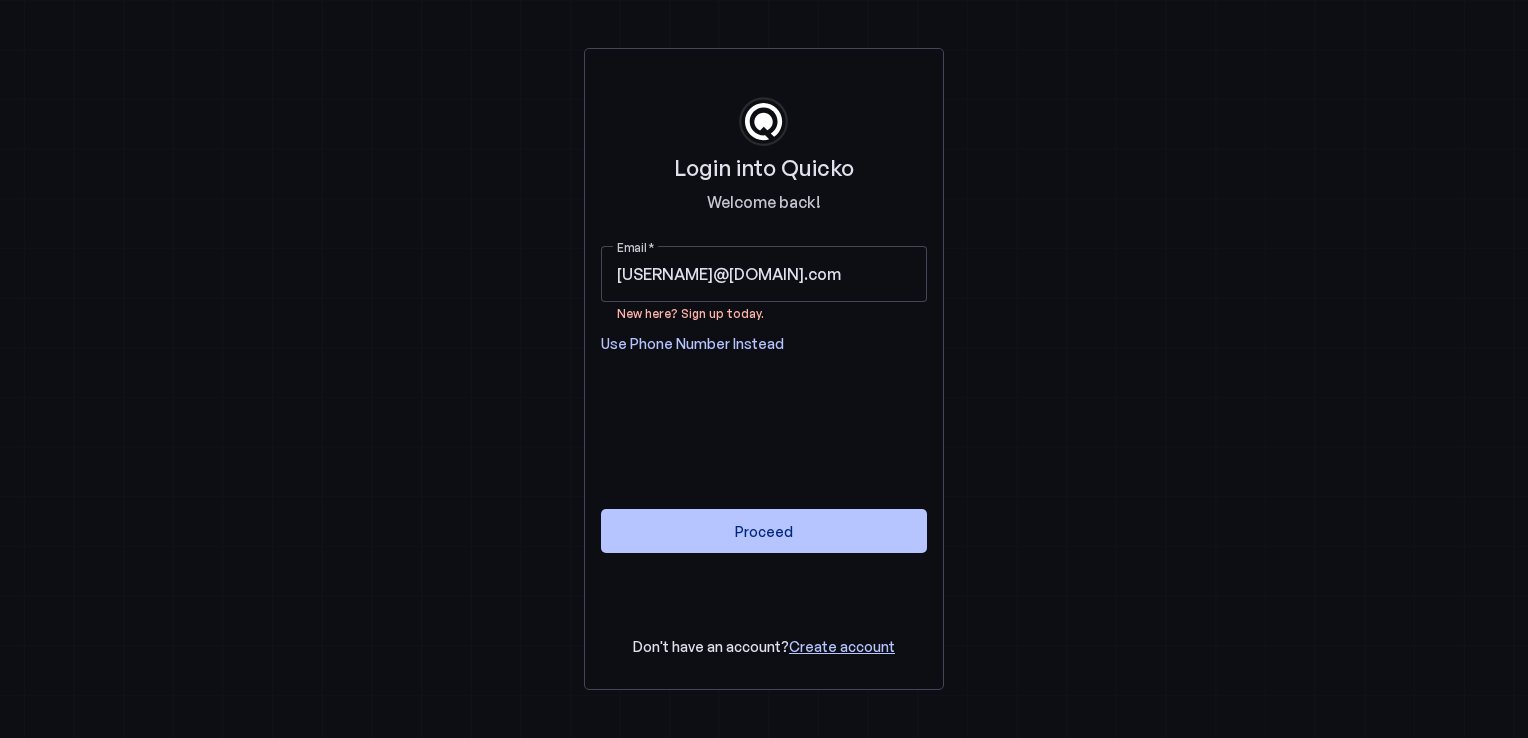 click on "Create account" at bounding box center (842, 646) 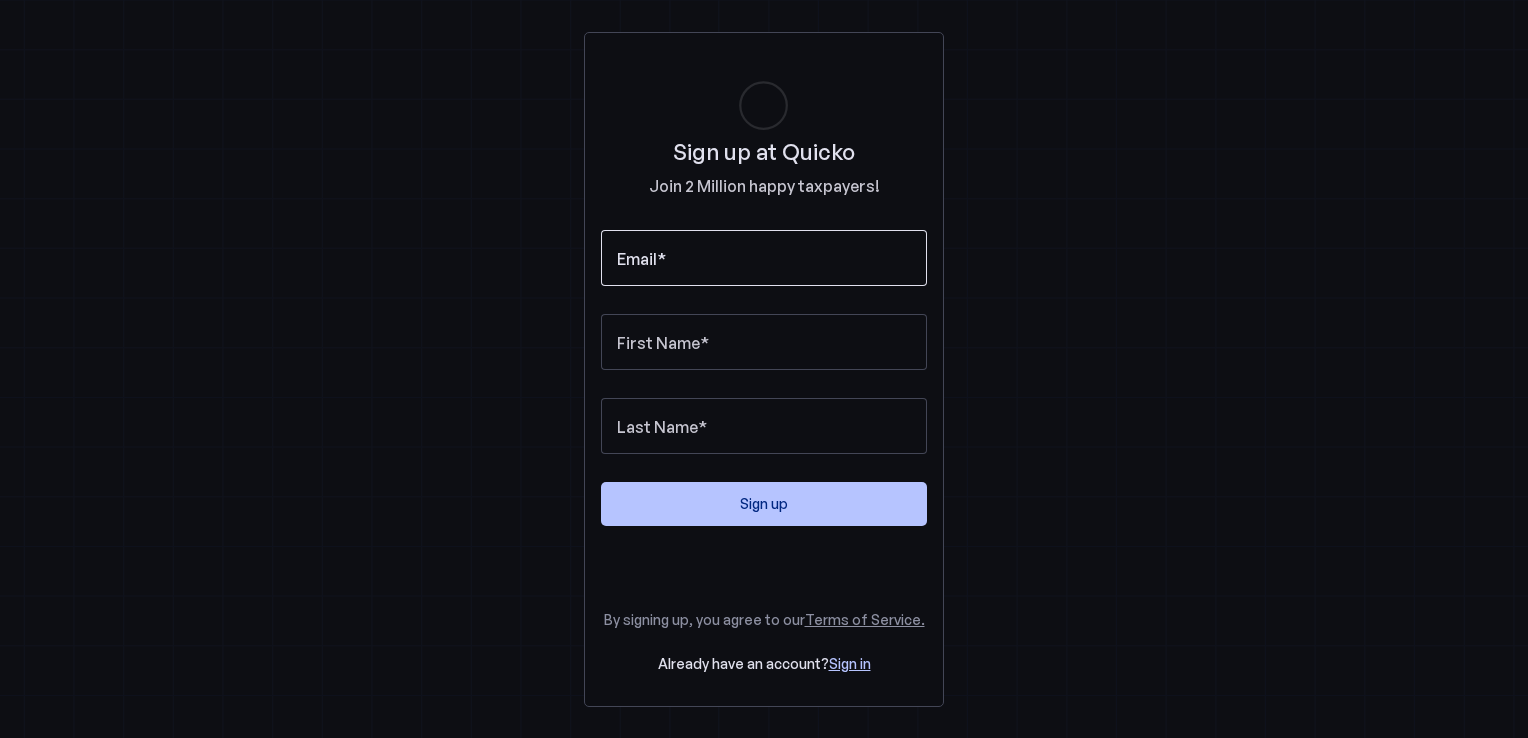 click on "Email" at bounding box center (764, 258) 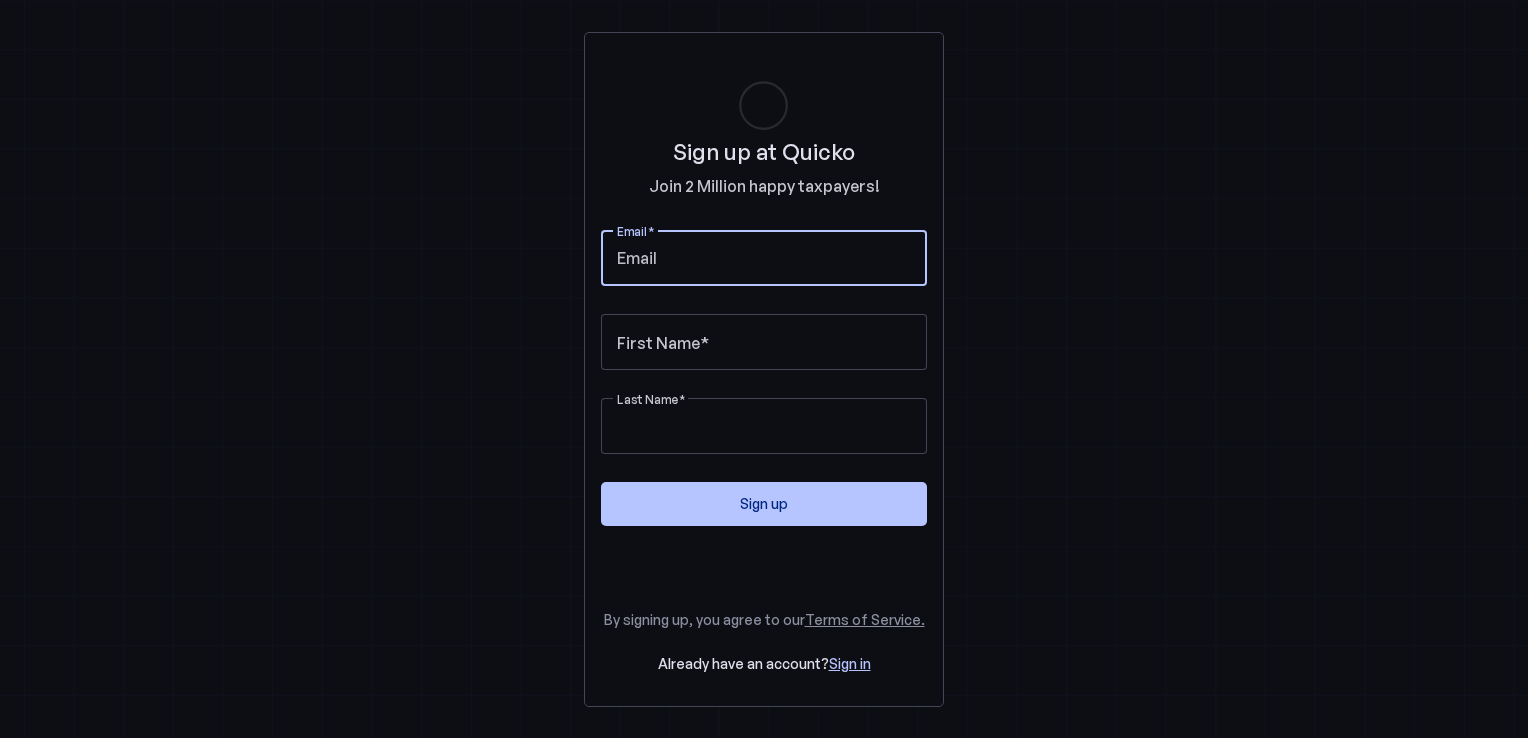 type on "[USERNAME]@[DOMAIN].com" 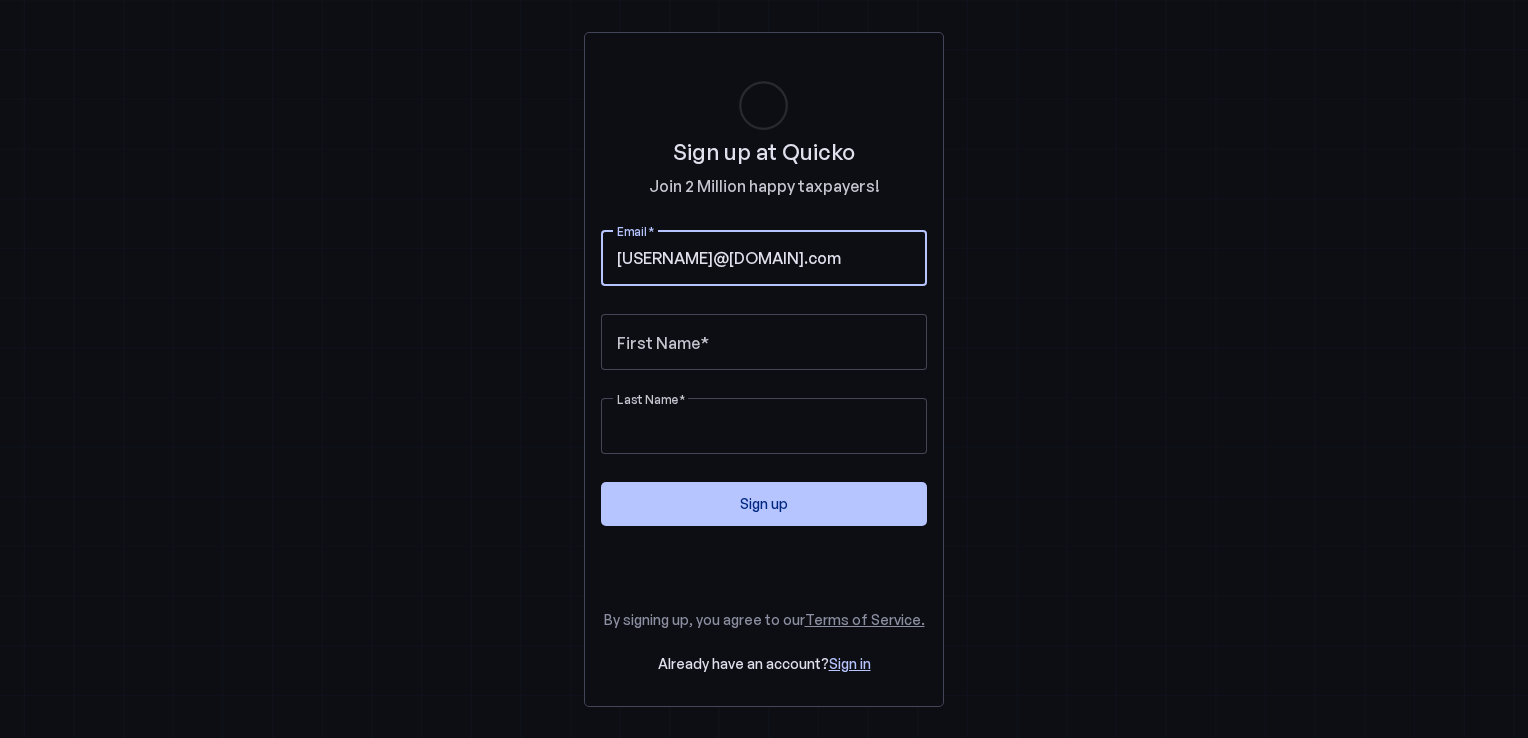 type on "Raj" 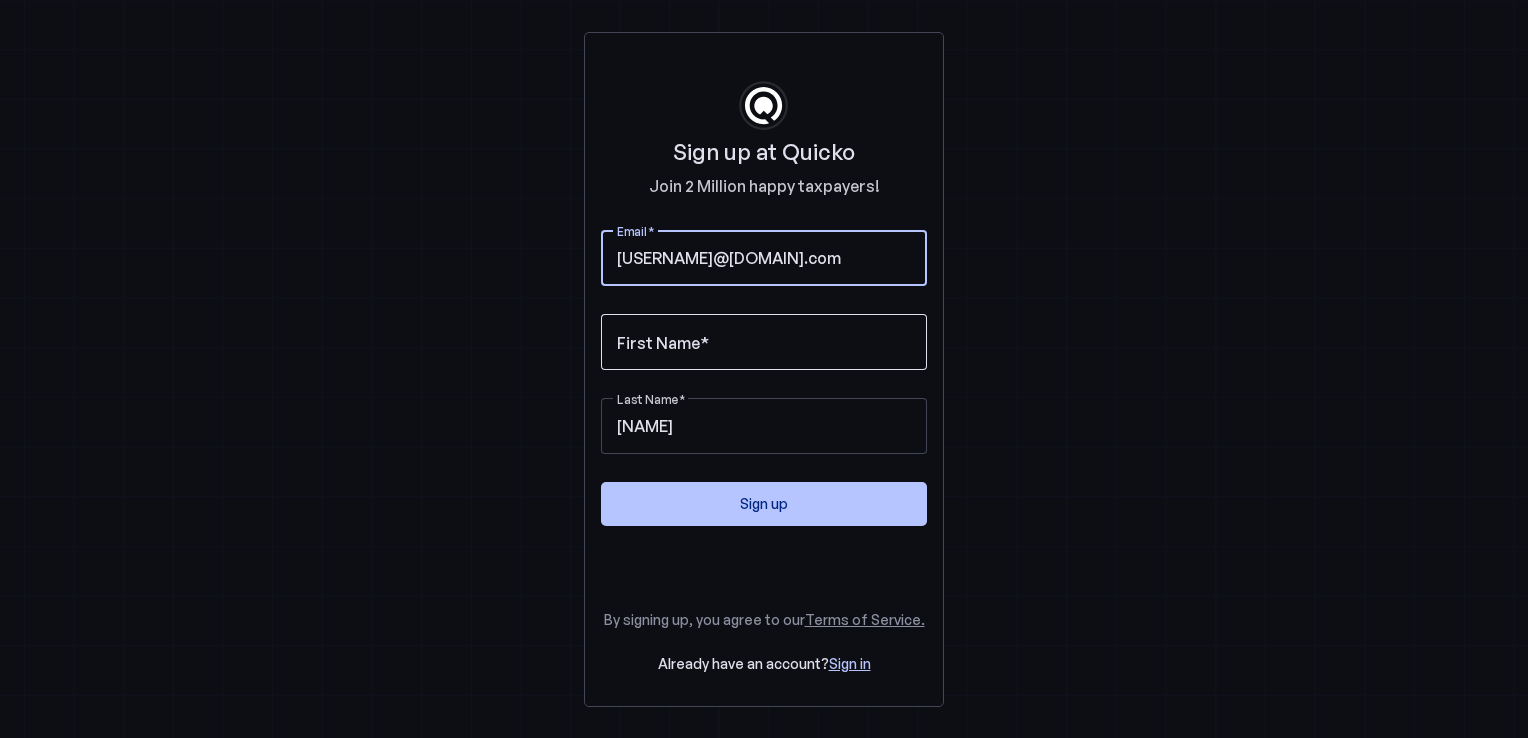 click on "First Name" at bounding box center (764, 342) 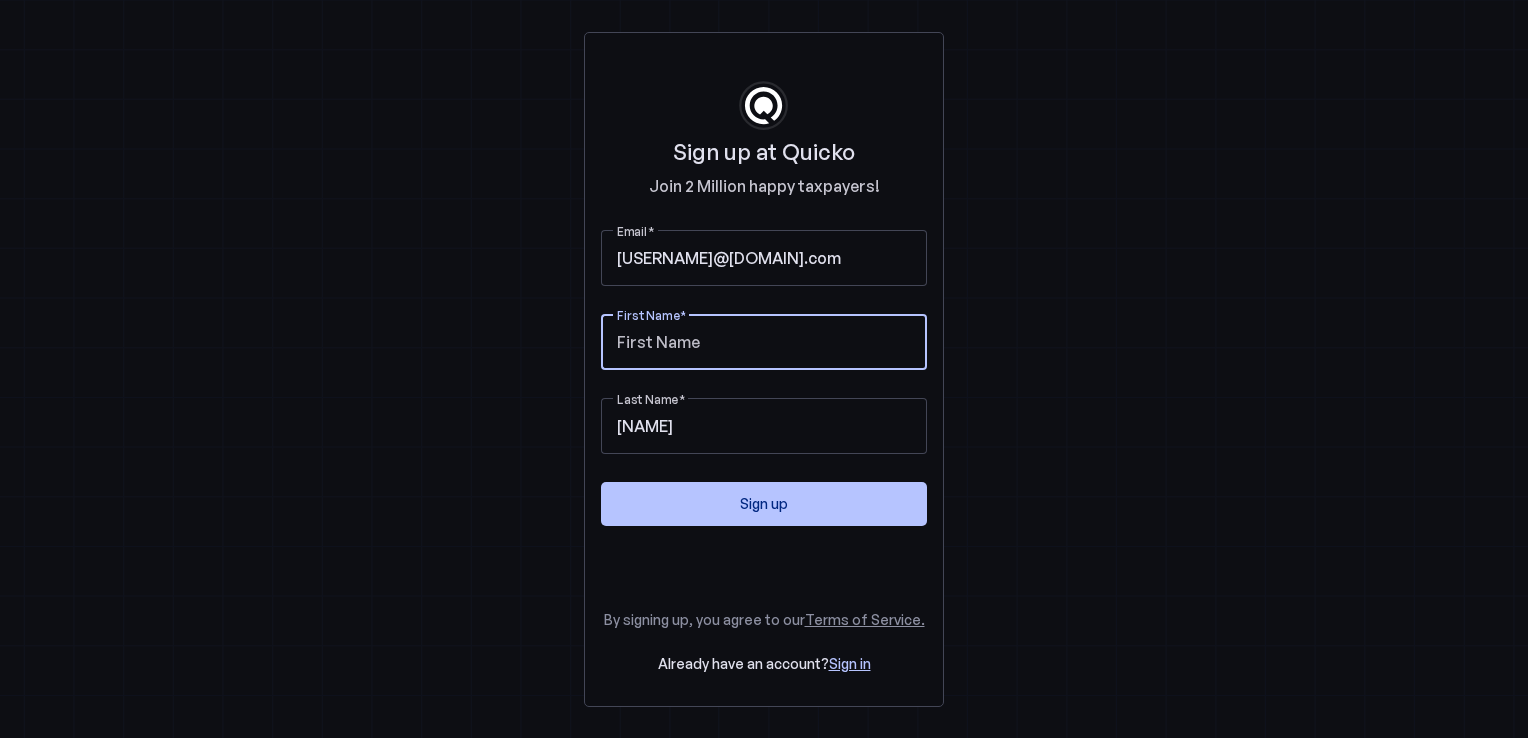 type on "Raj" 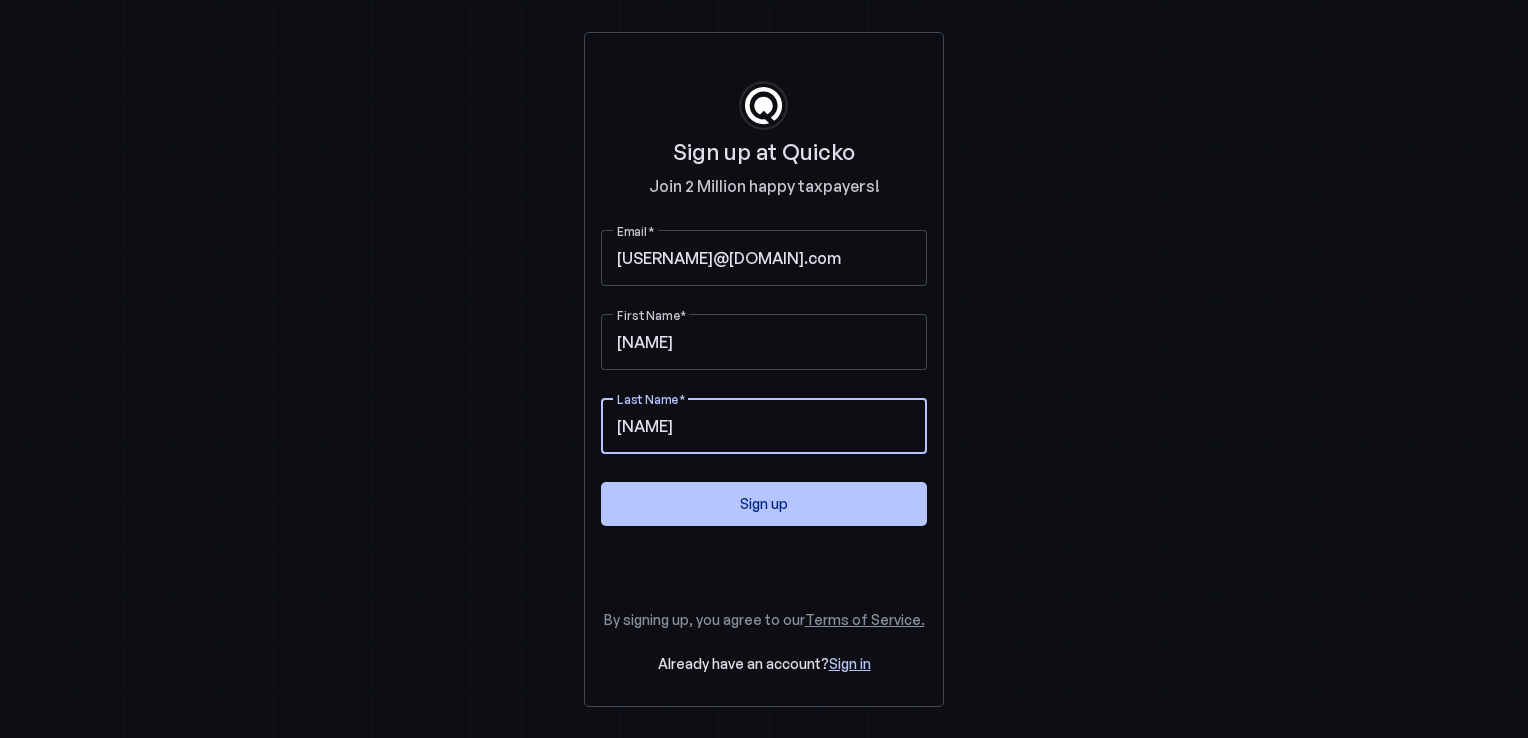 click on "Raj" at bounding box center [764, 426] 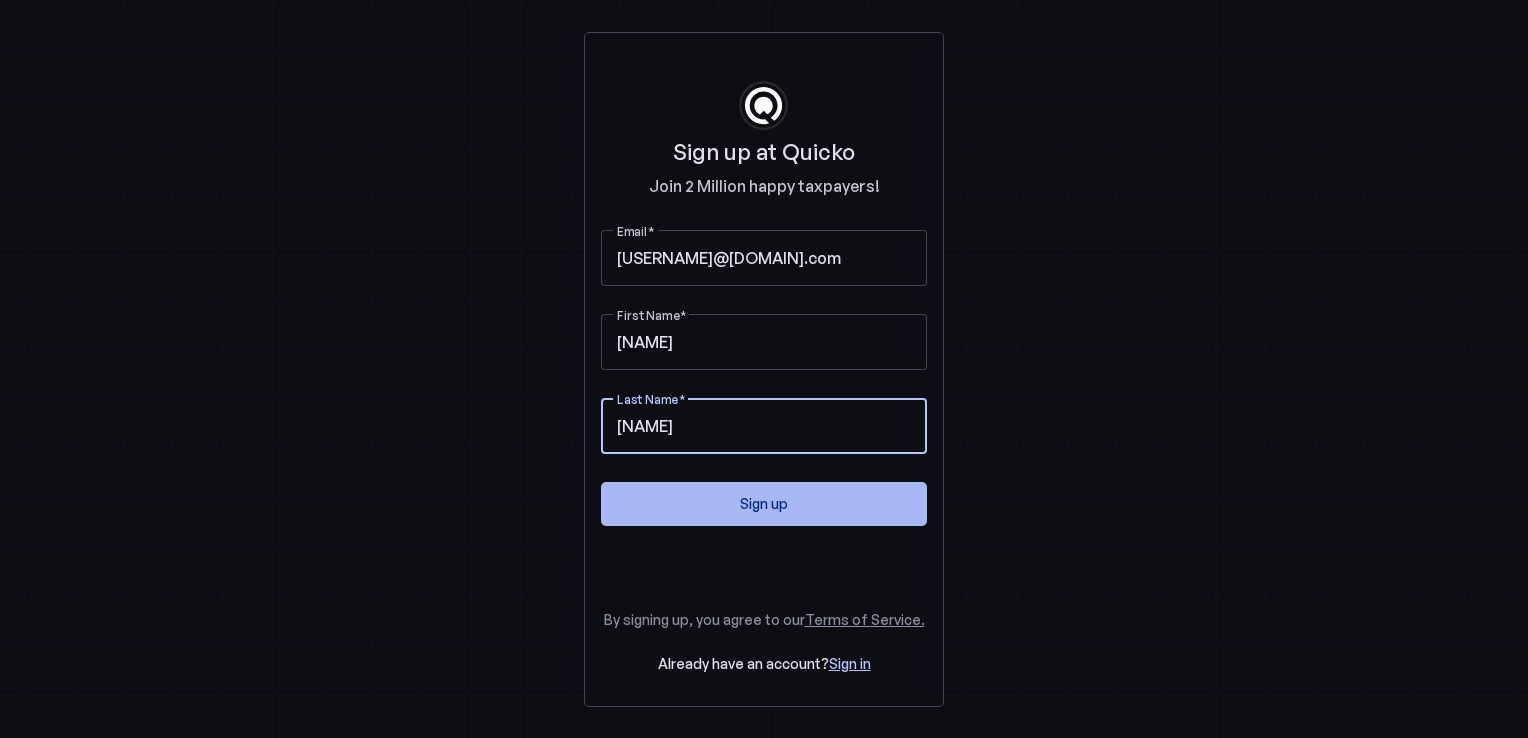 type on "Aneja" 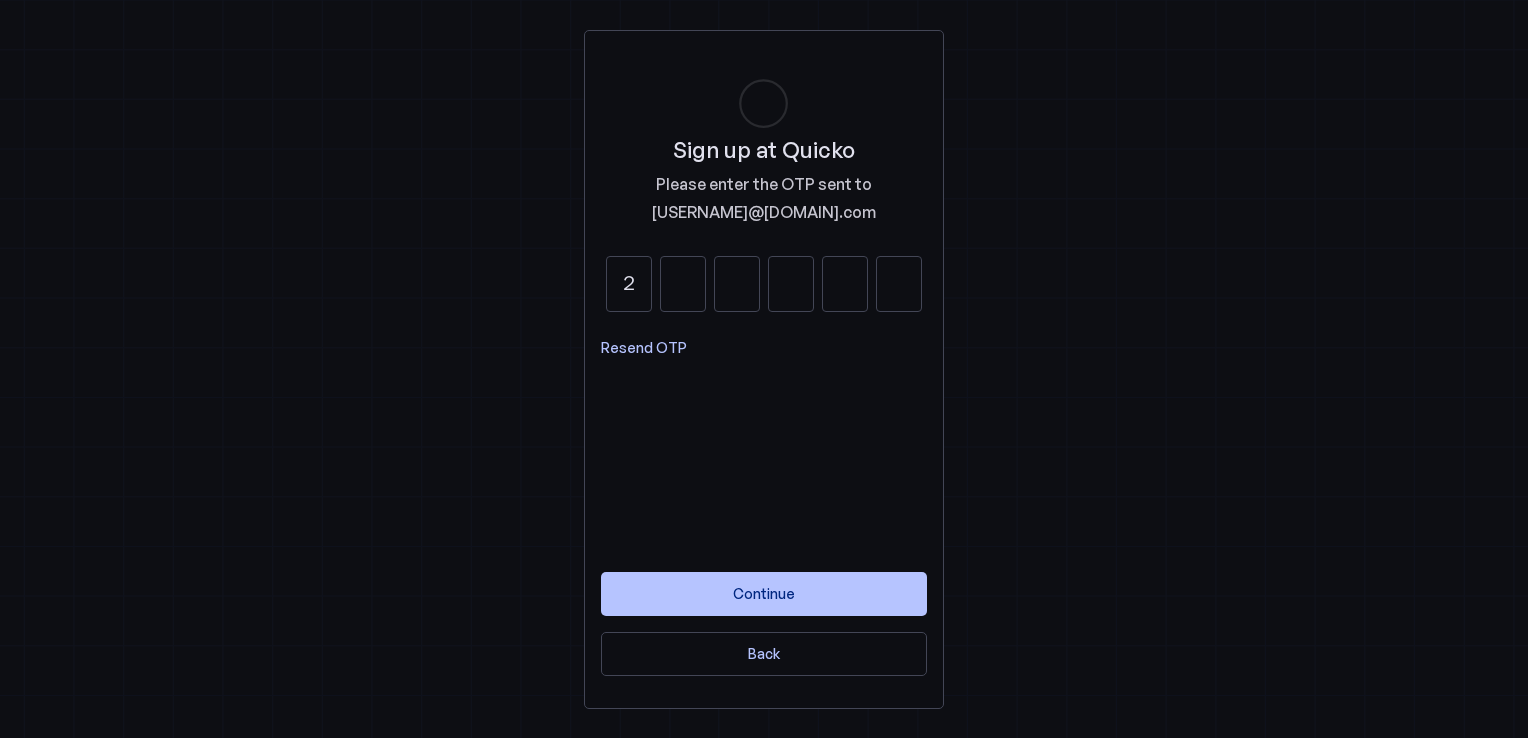type on "2" 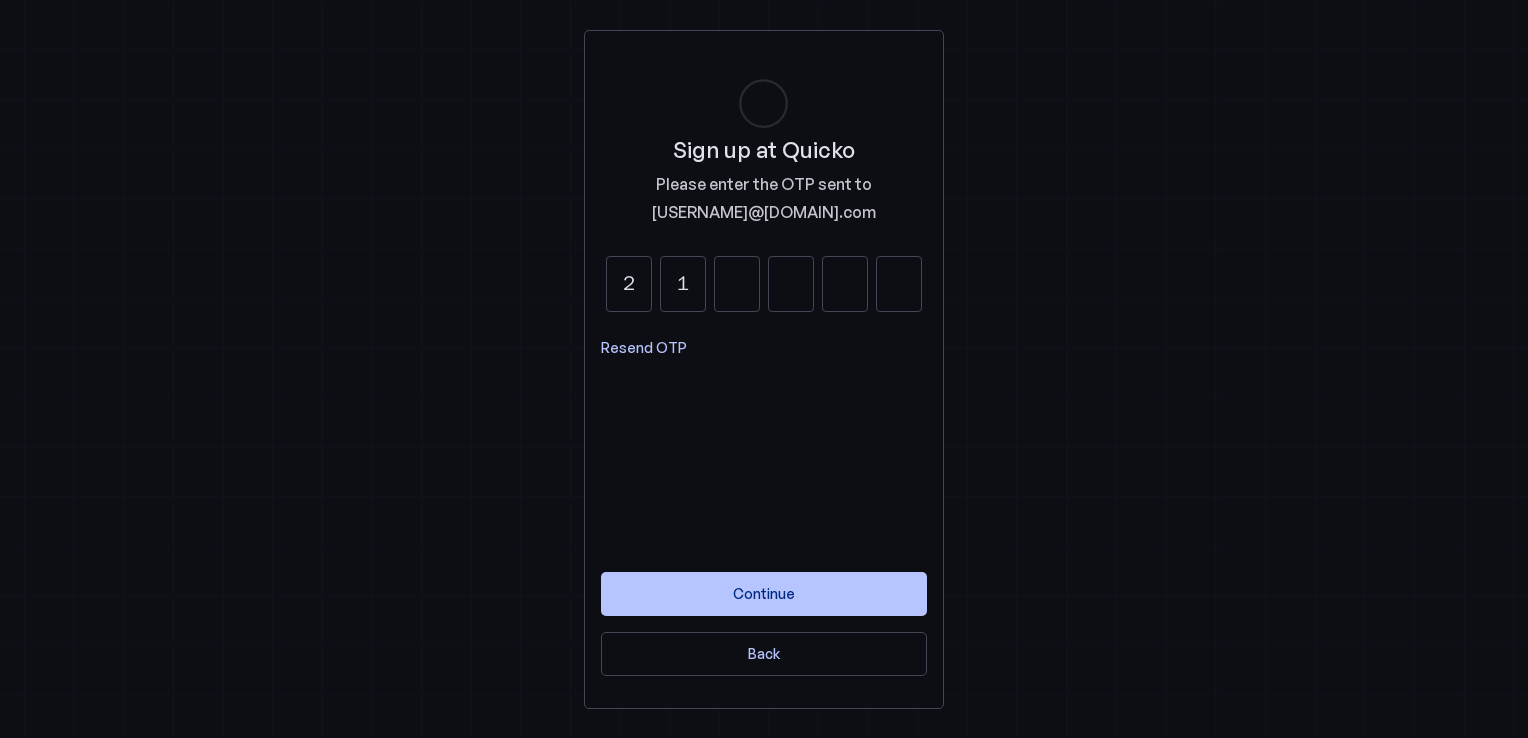 type on "1" 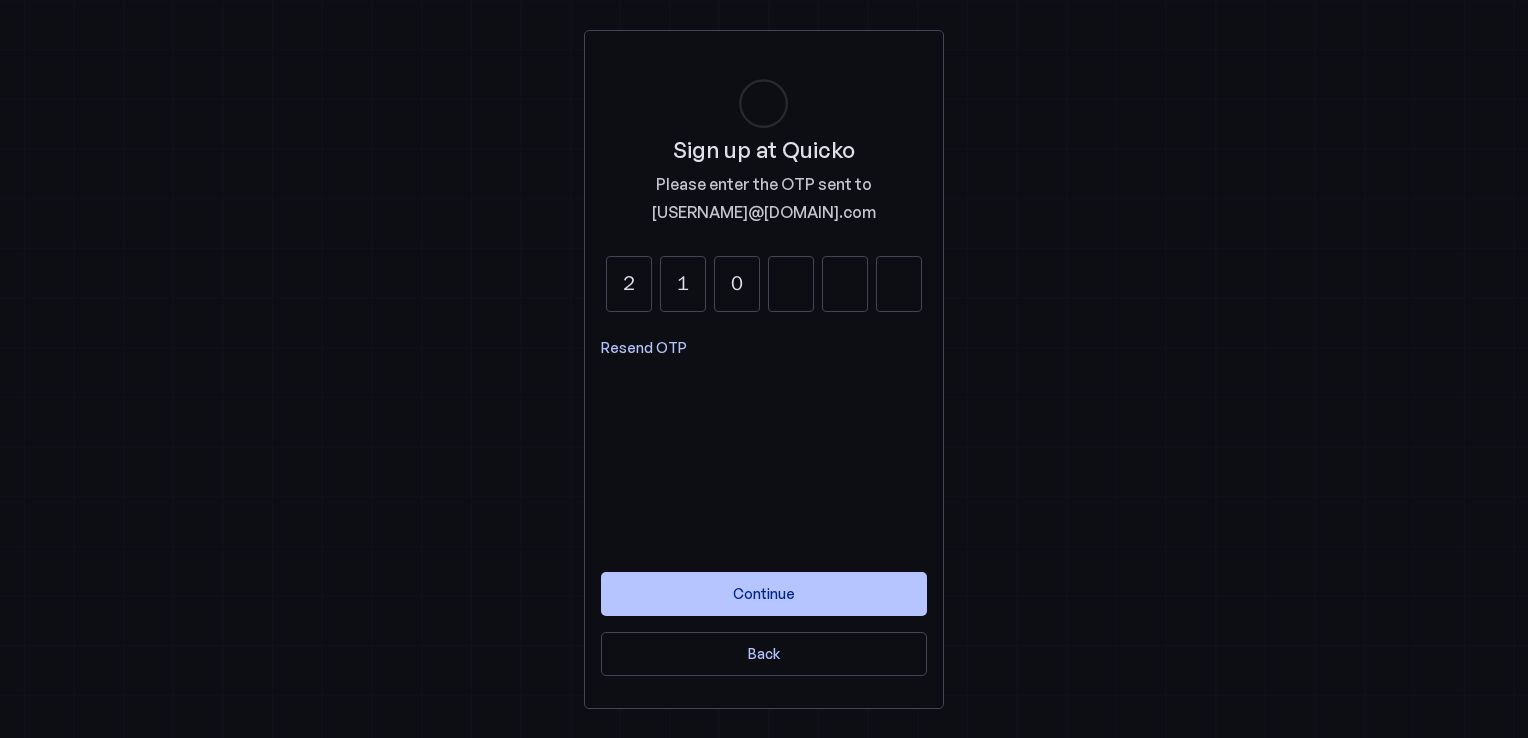 type on "0" 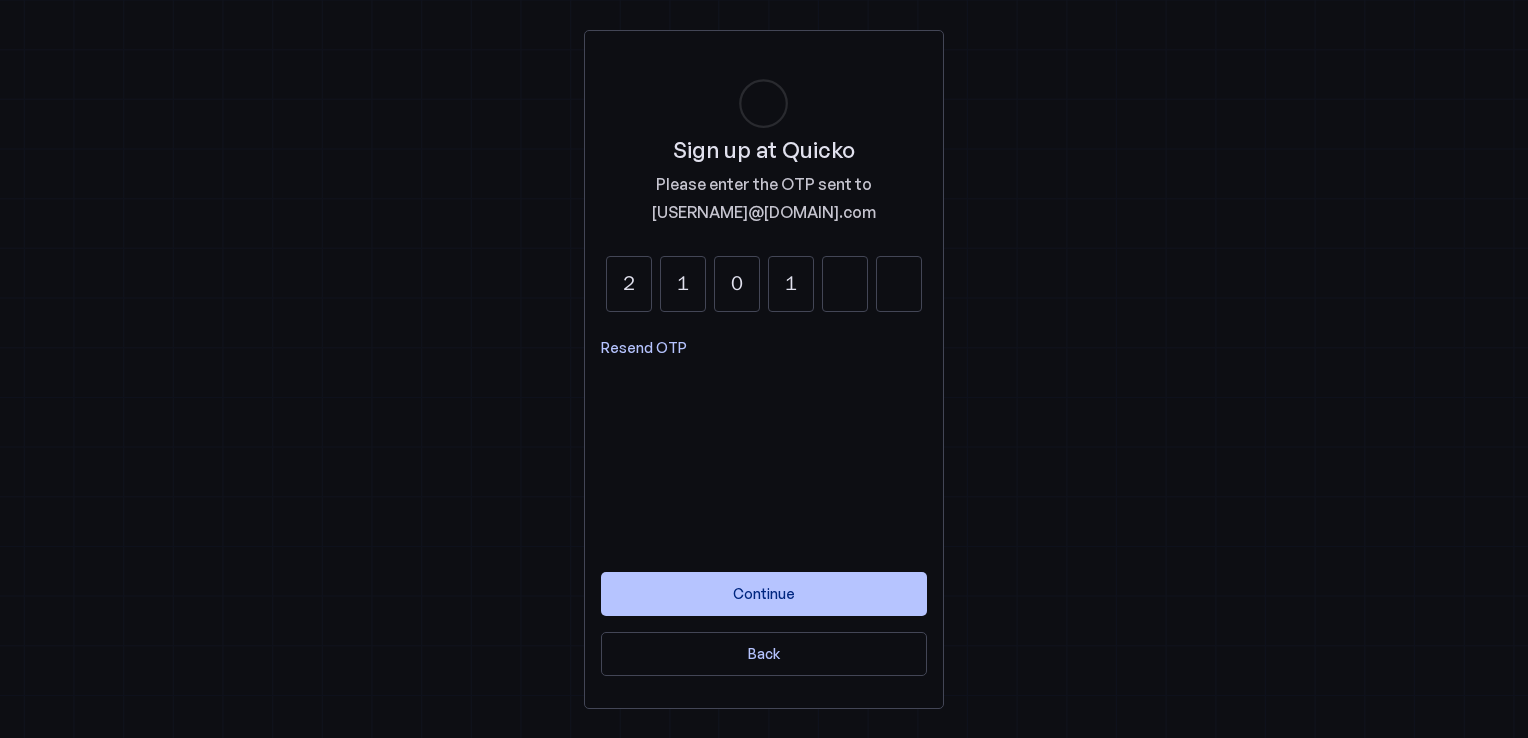 type on "1" 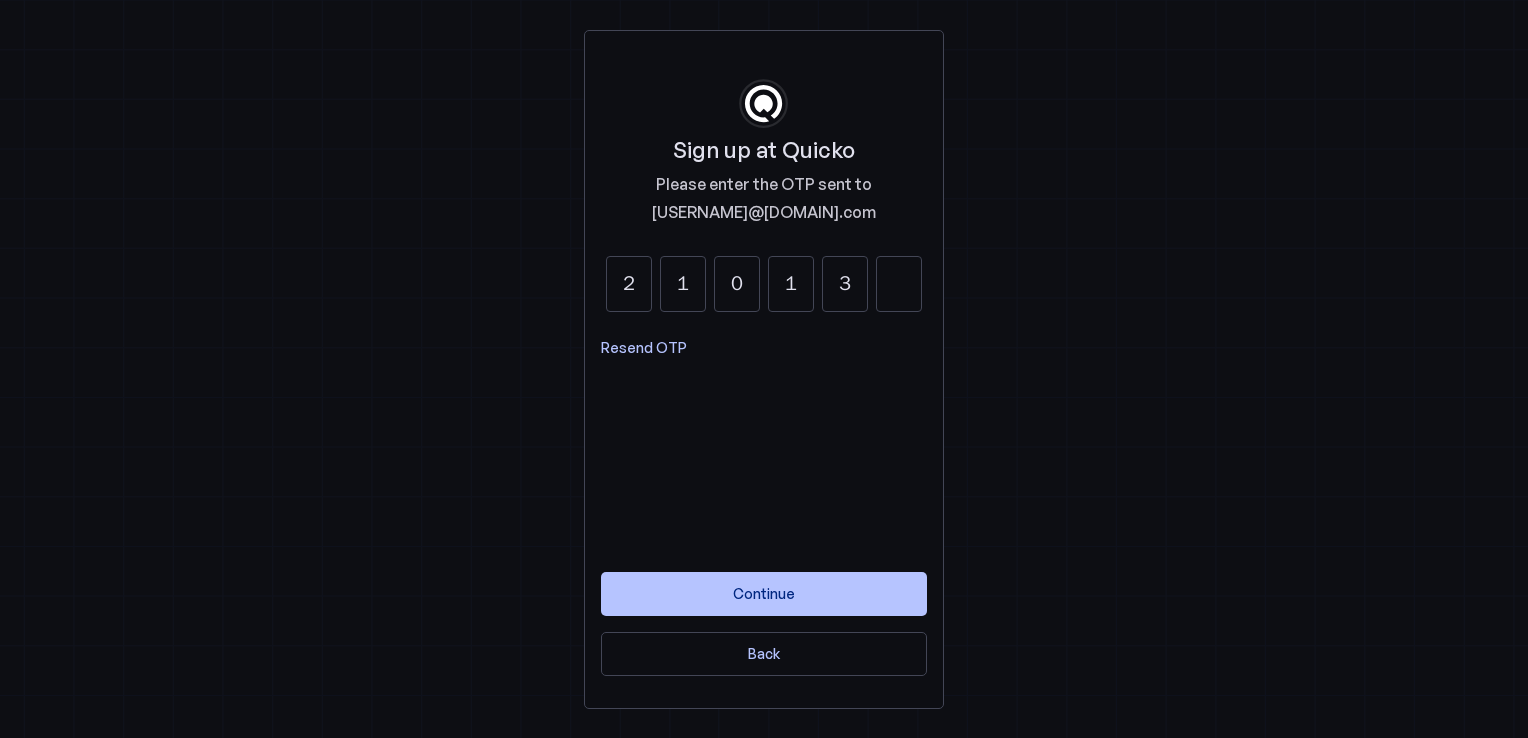 type on "3" 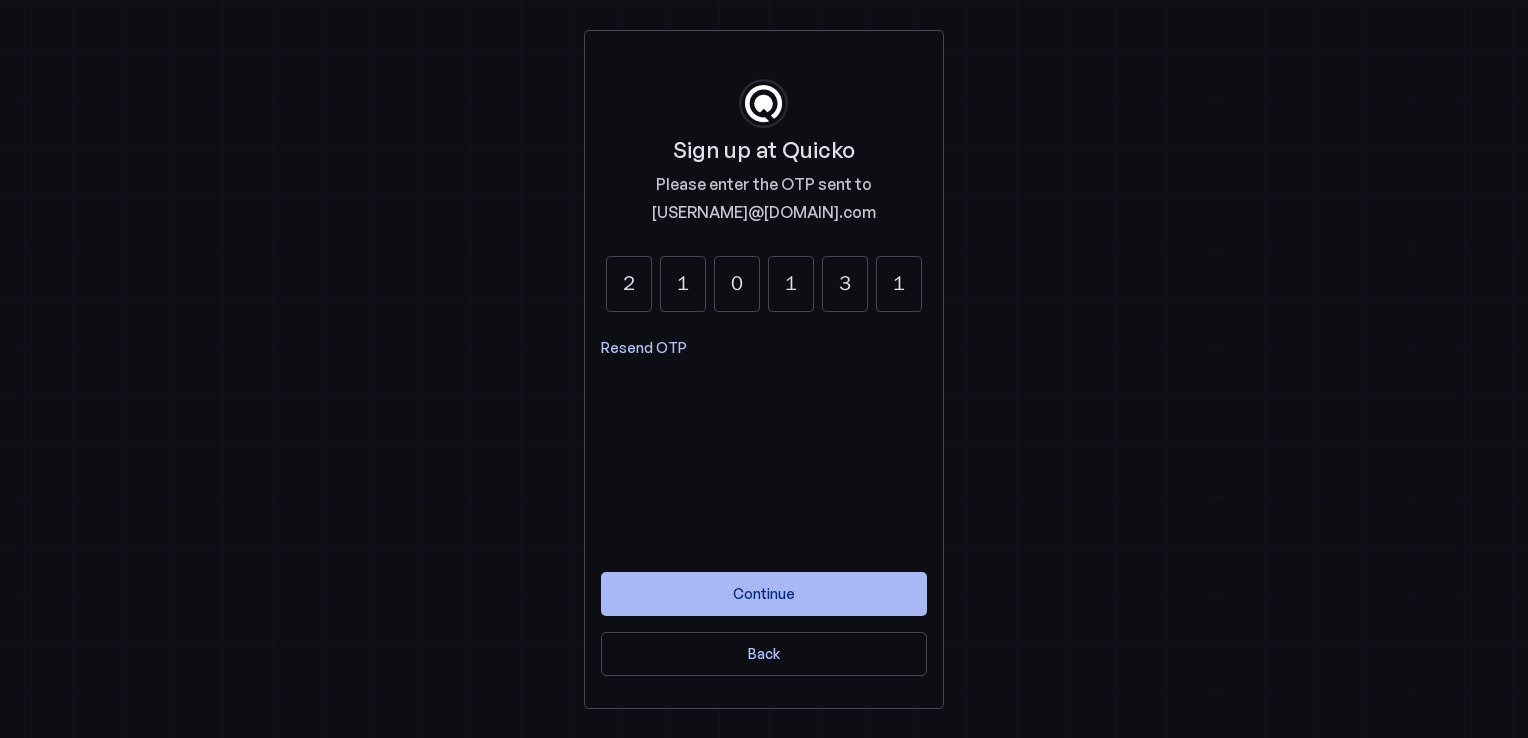 type on "1" 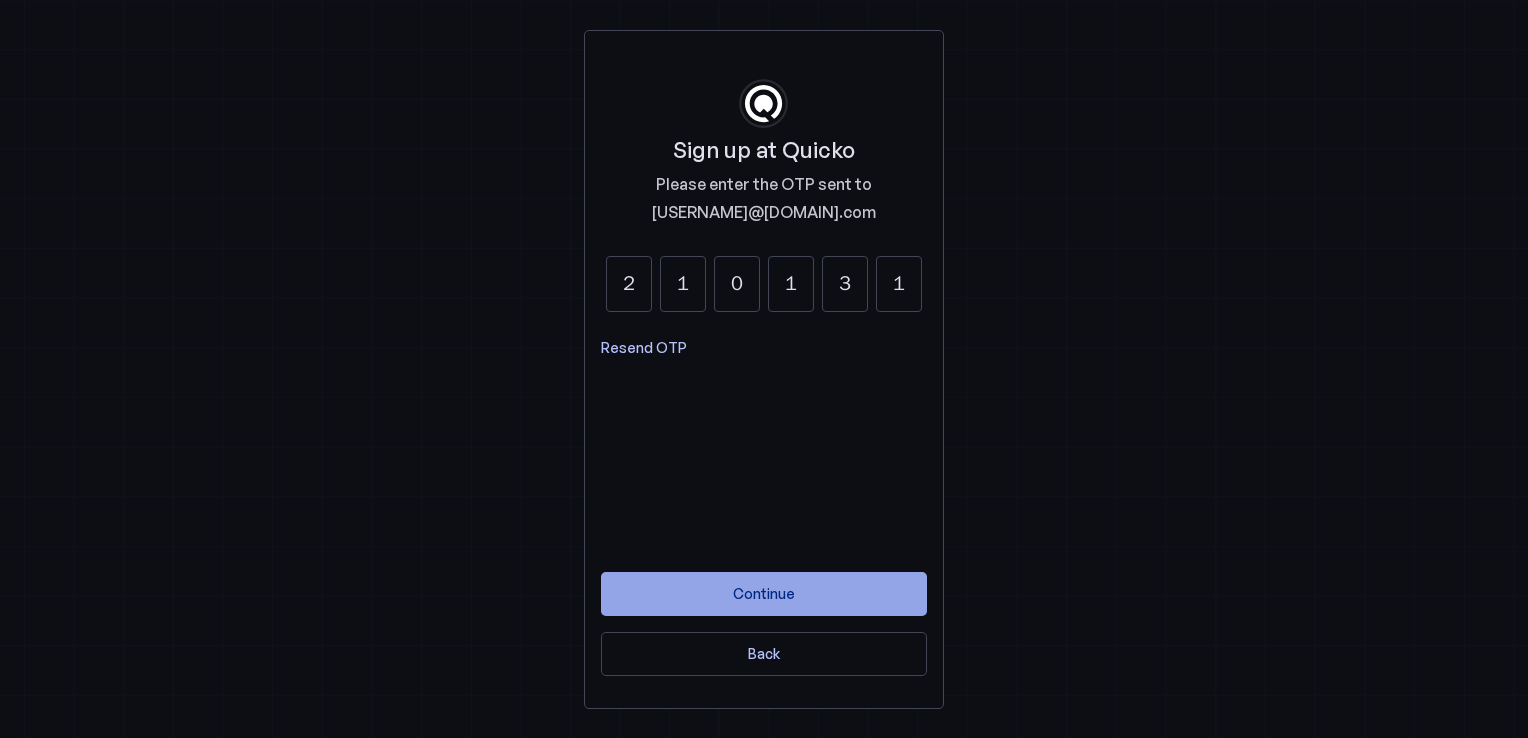 click on "Continue" at bounding box center [764, 593] 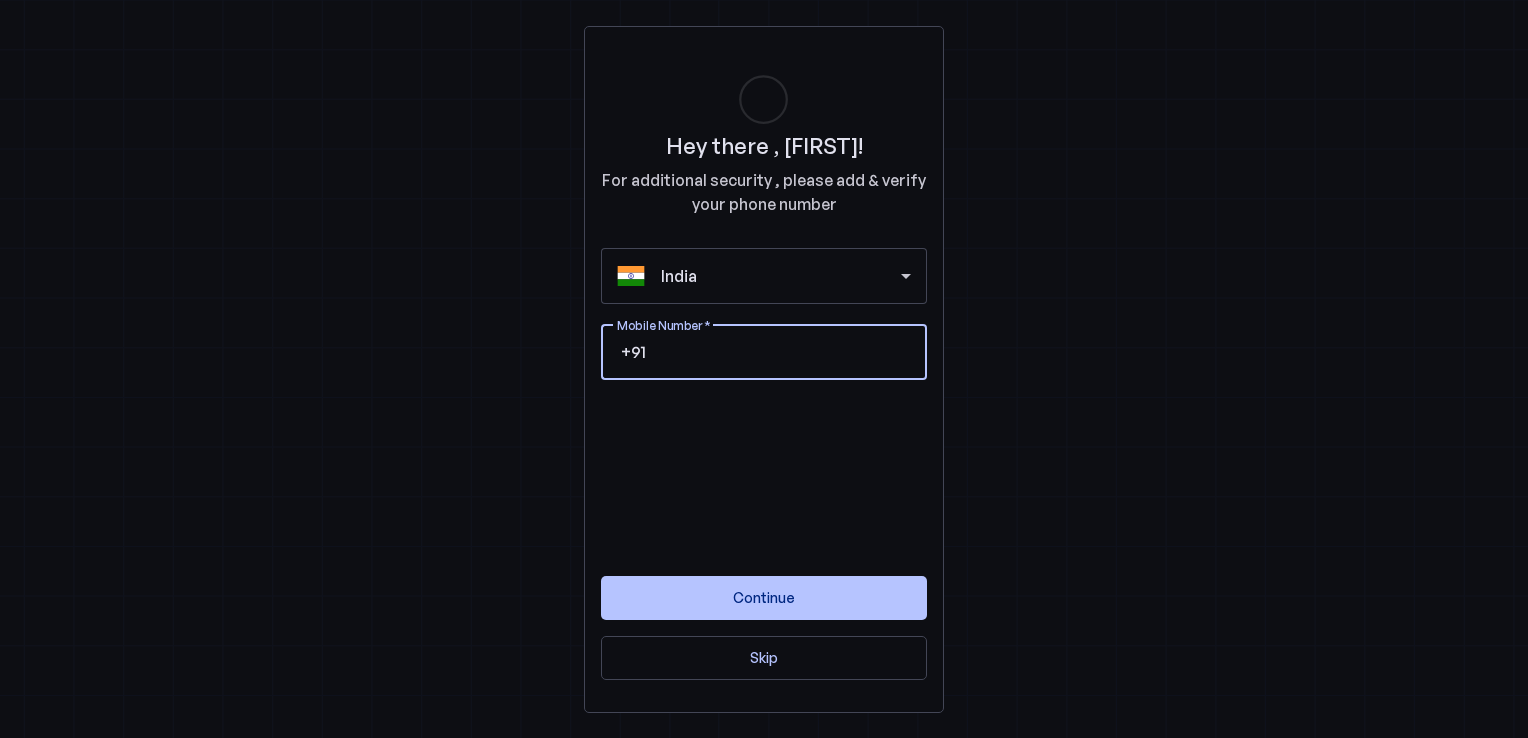 click on "Mobile Number" at bounding box center (780, 352) 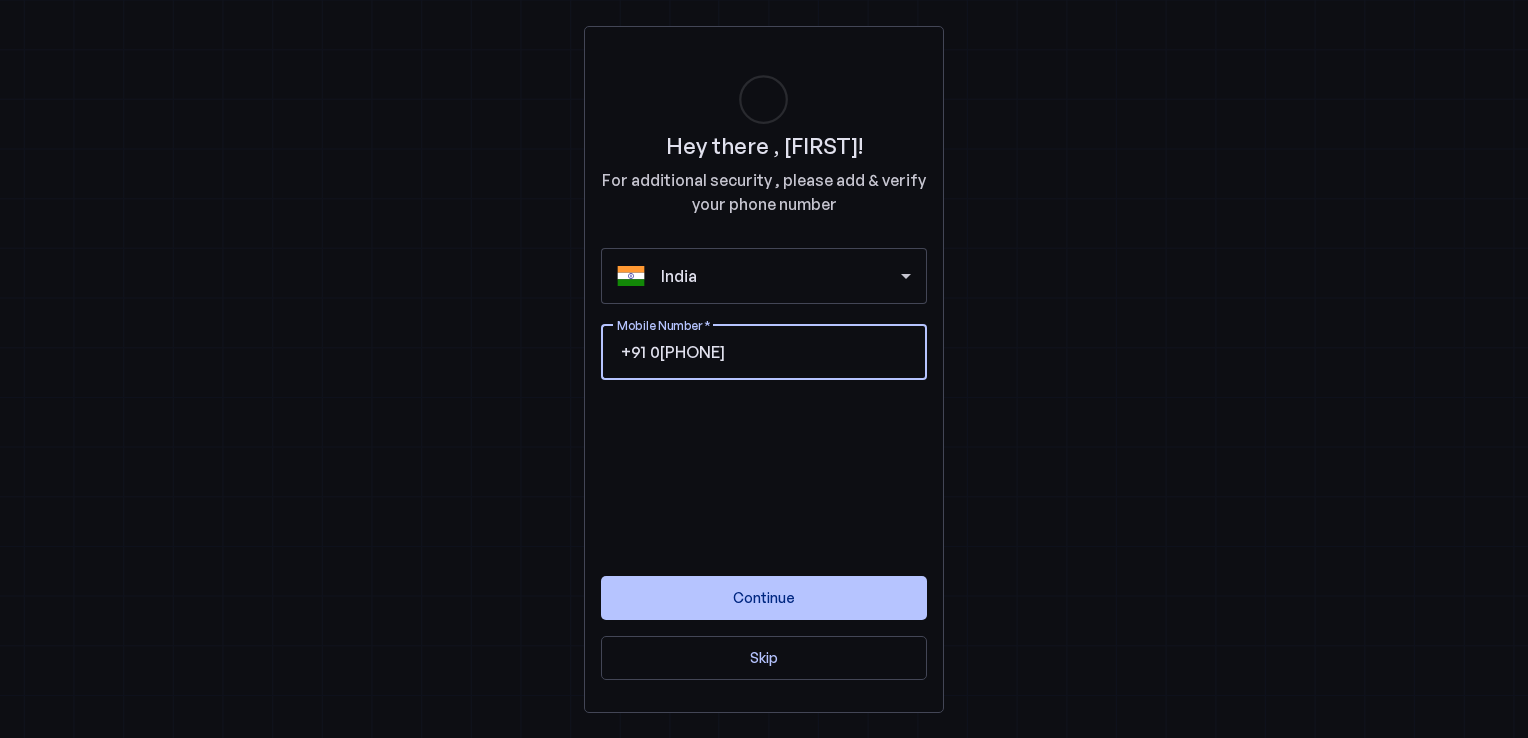 click on "09919002836" at bounding box center (780, 352) 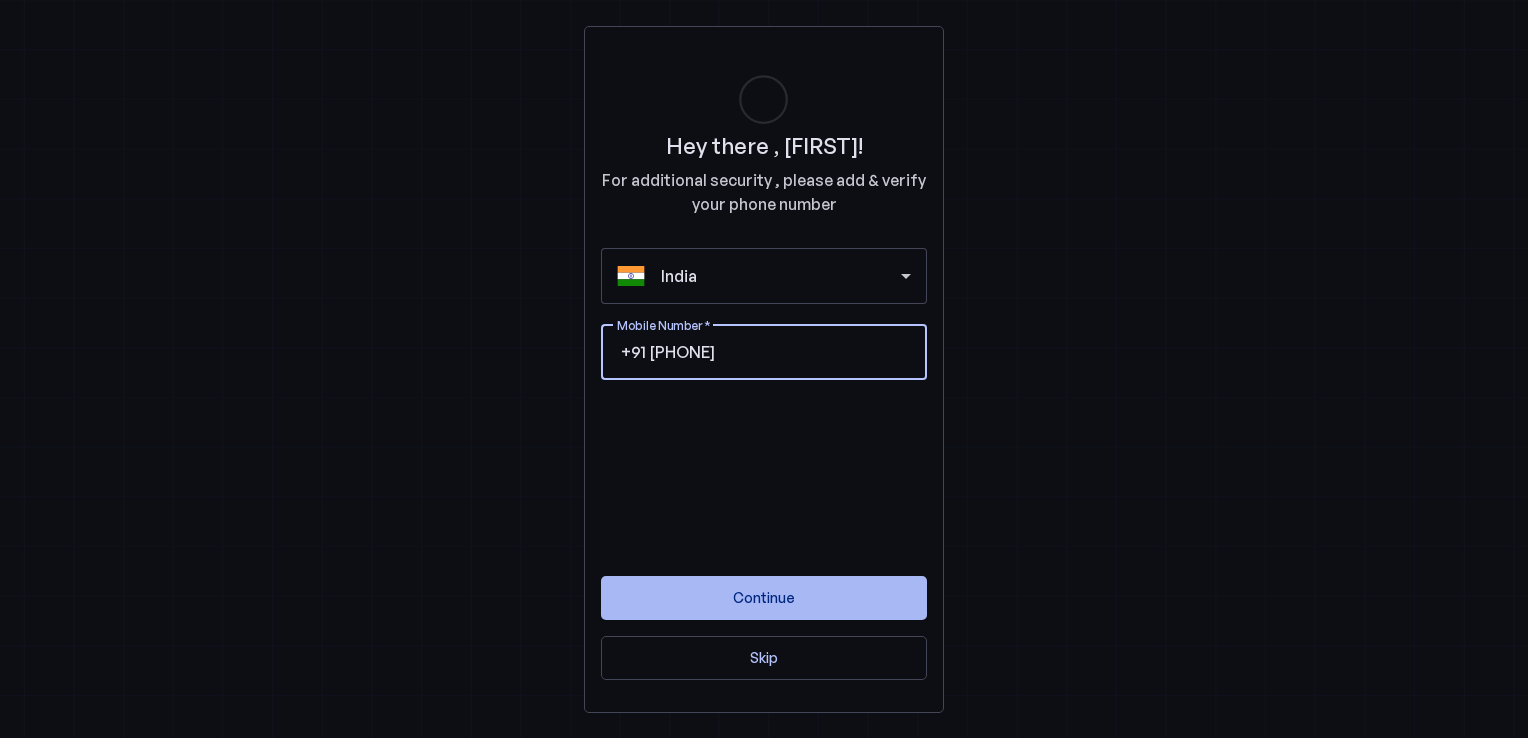 type on "9919002836" 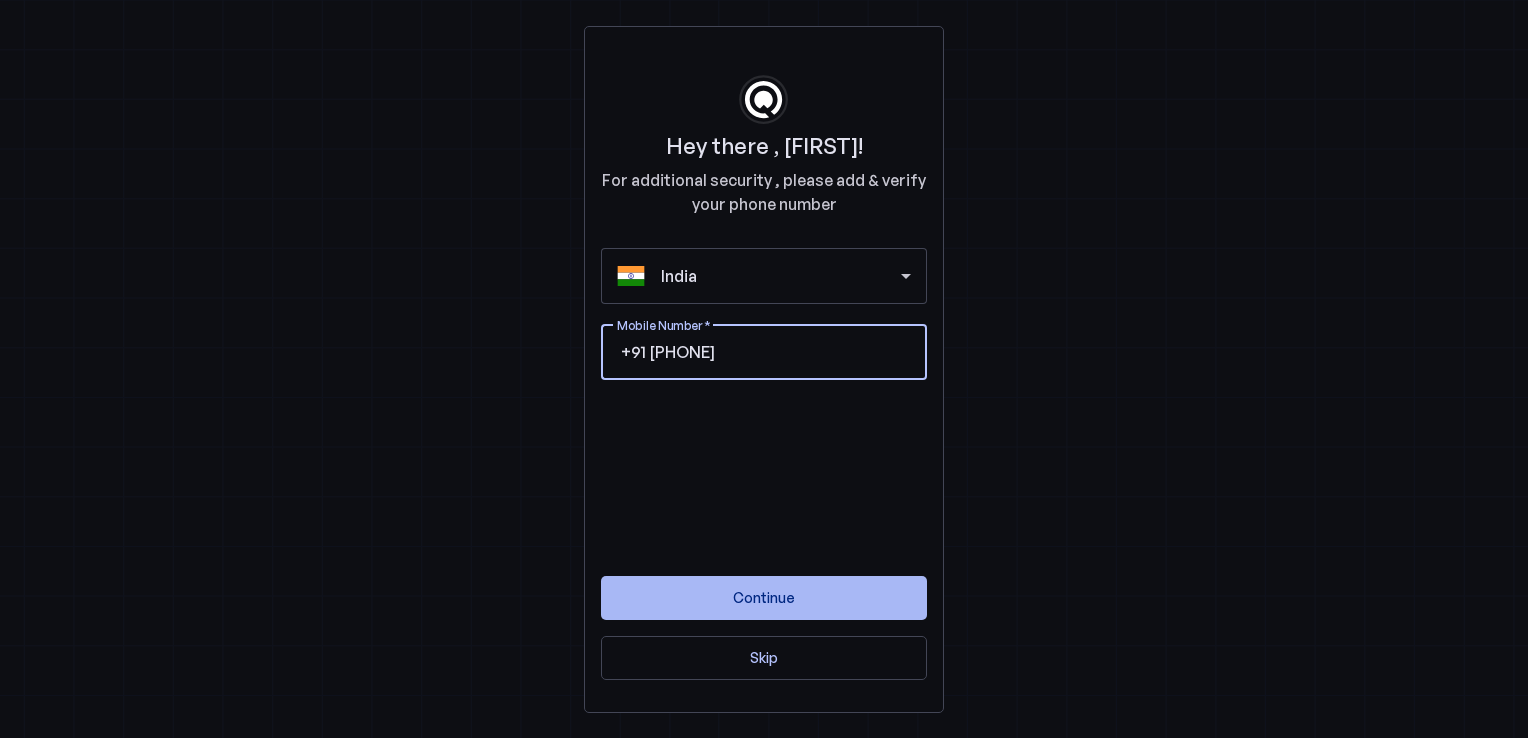 click on "Continue" at bounding box center [764, 597] 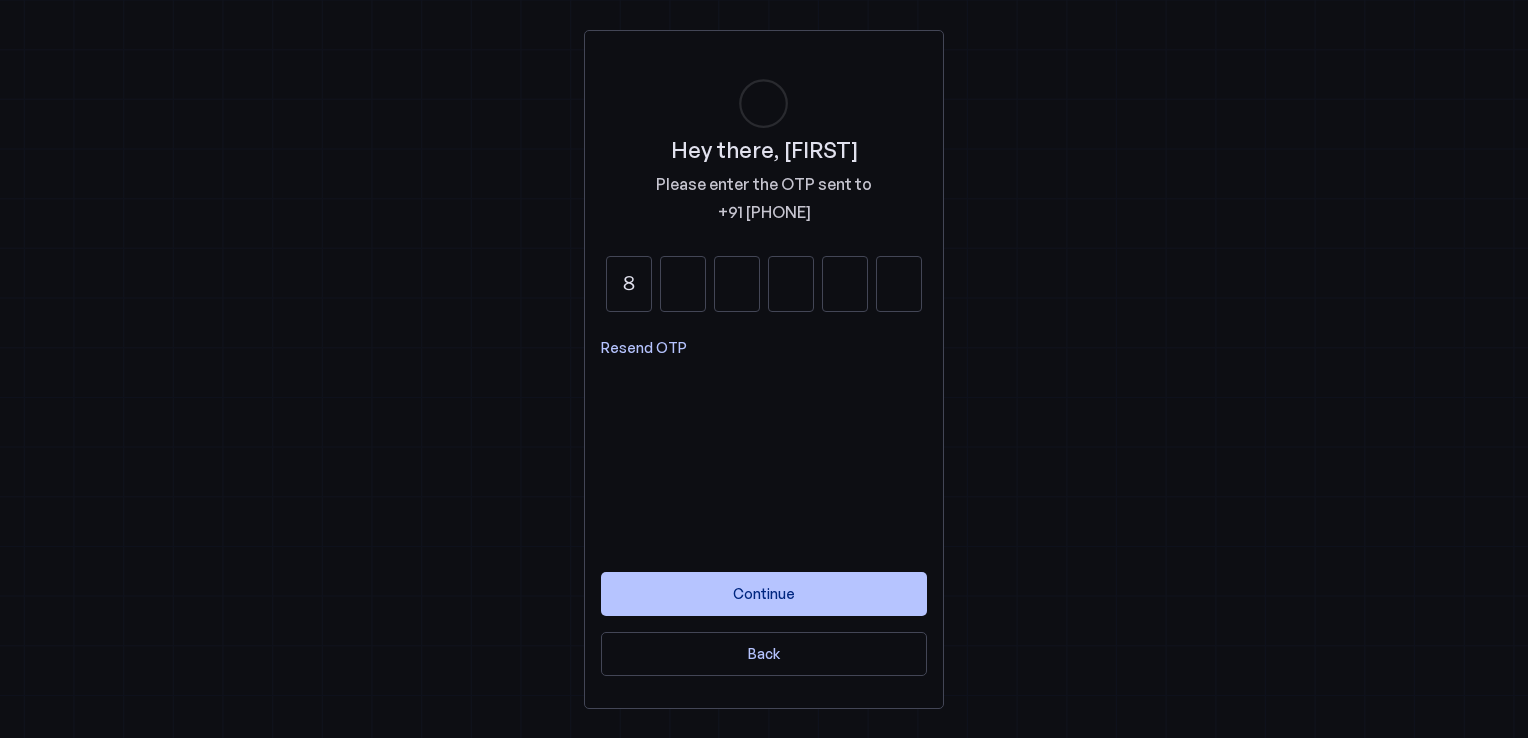 type on "8" 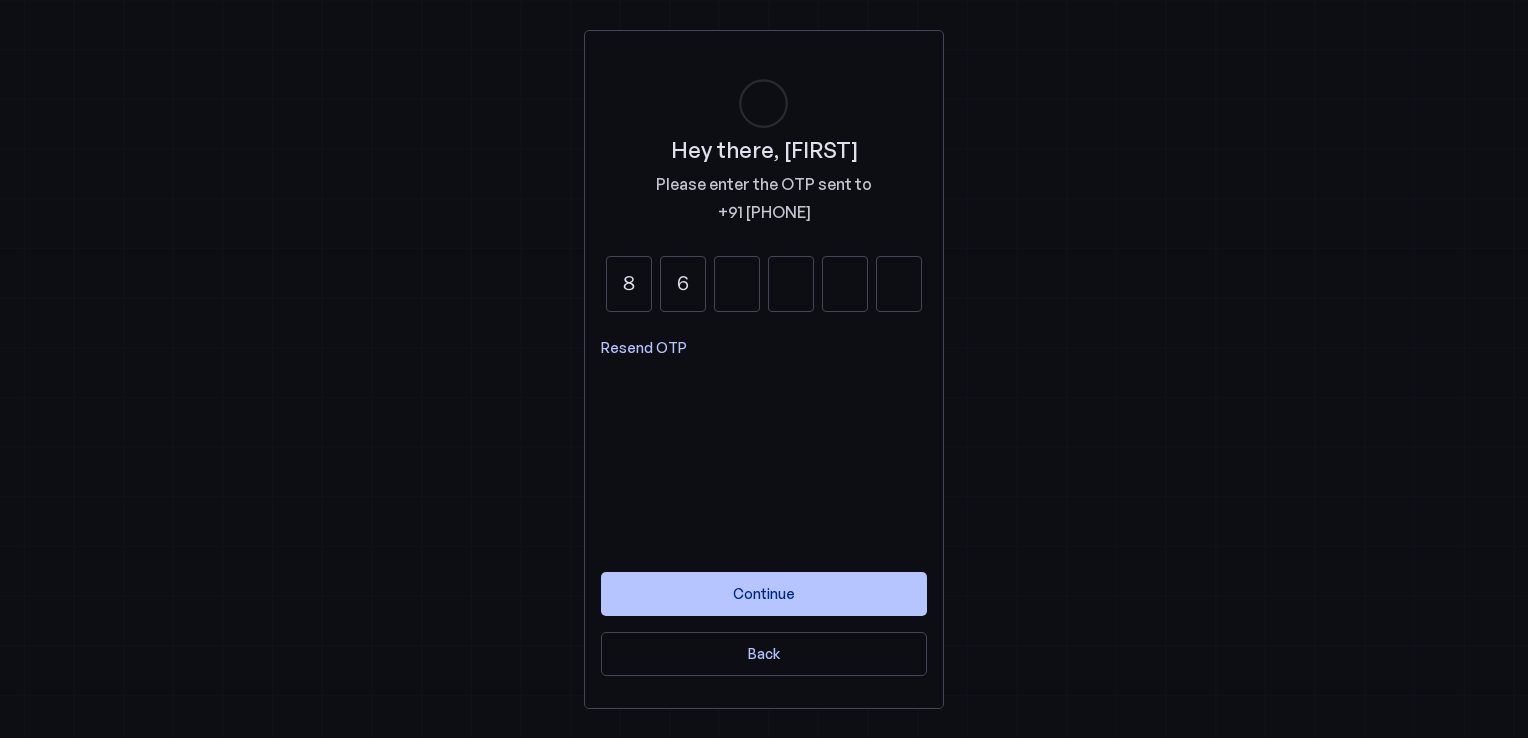 type on "6" 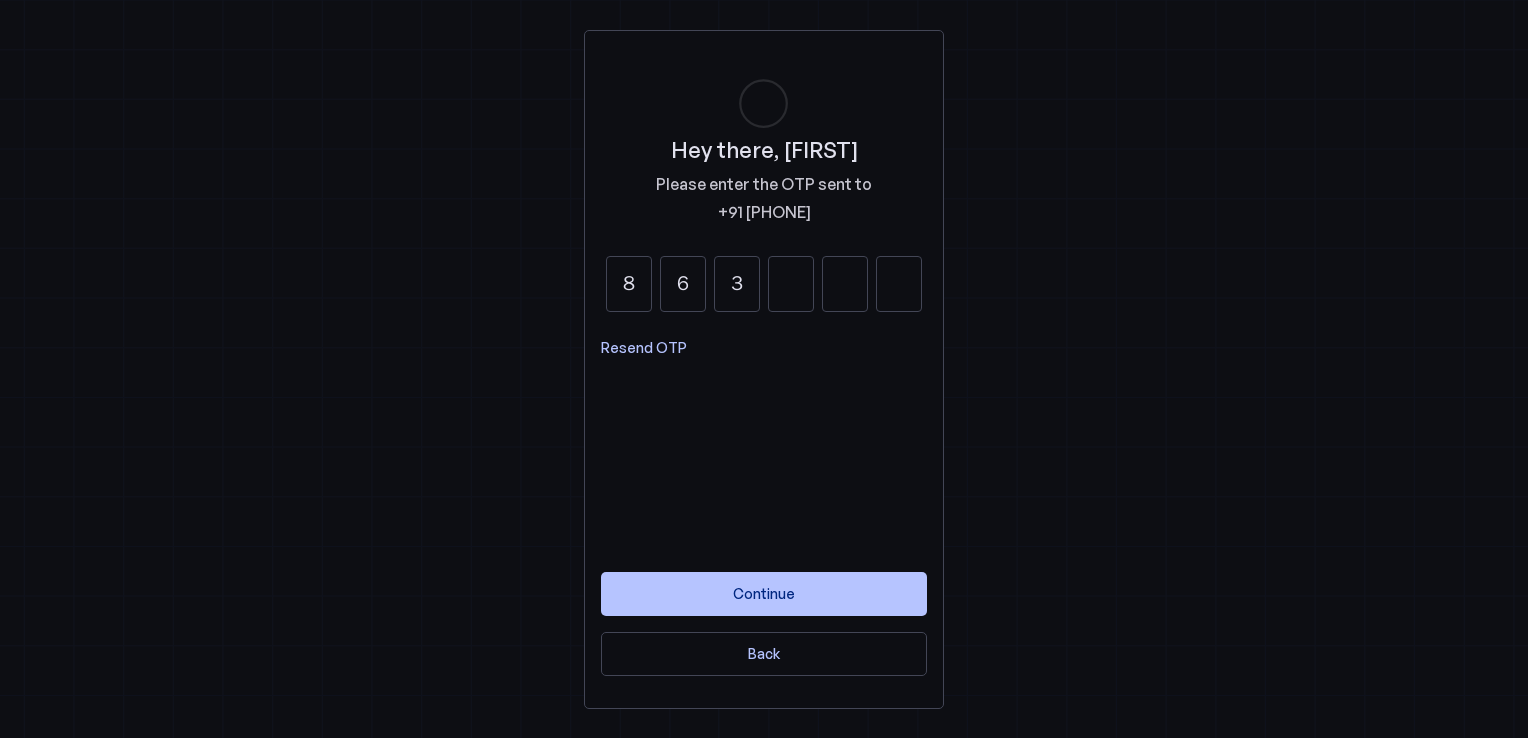 type on "3" 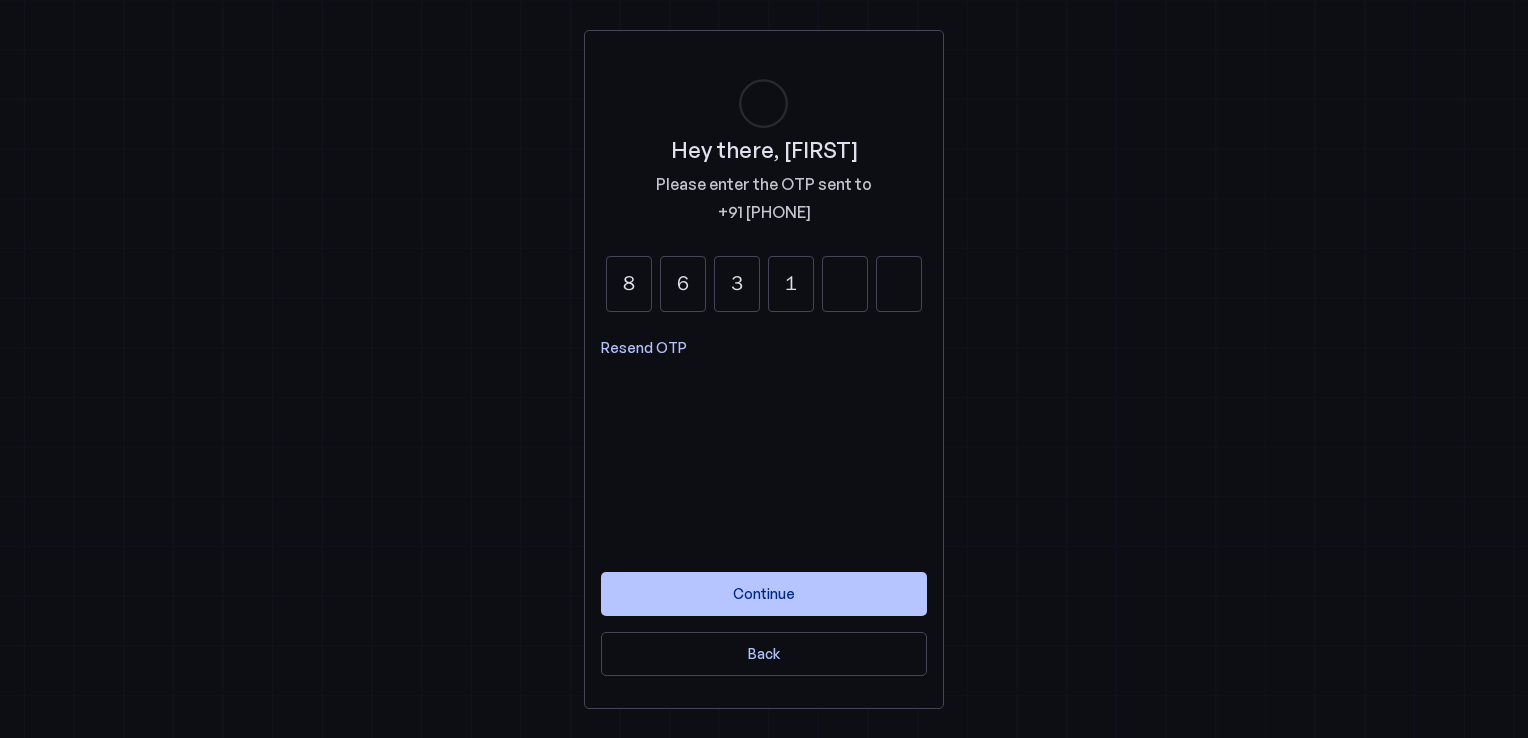 type on "1" 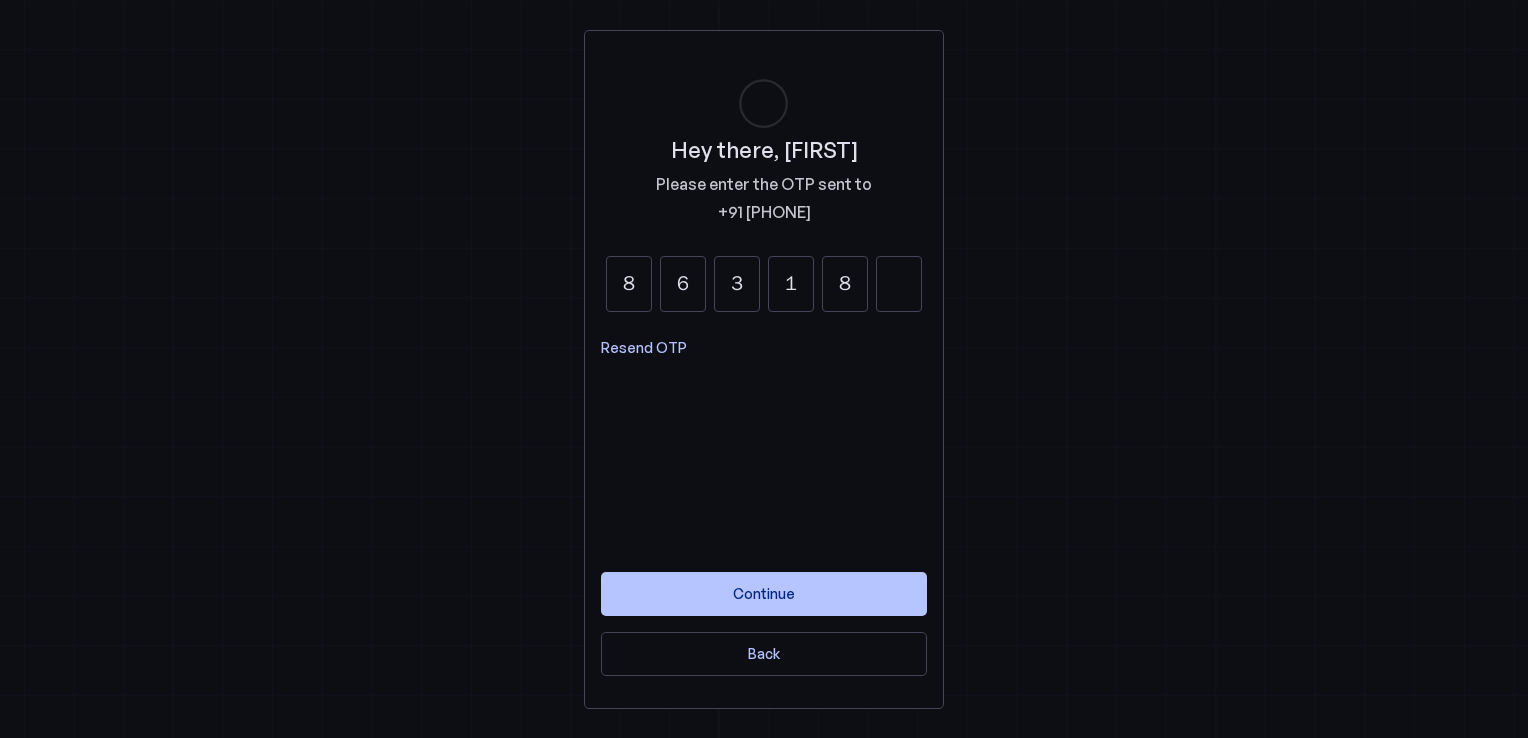 type on "8" 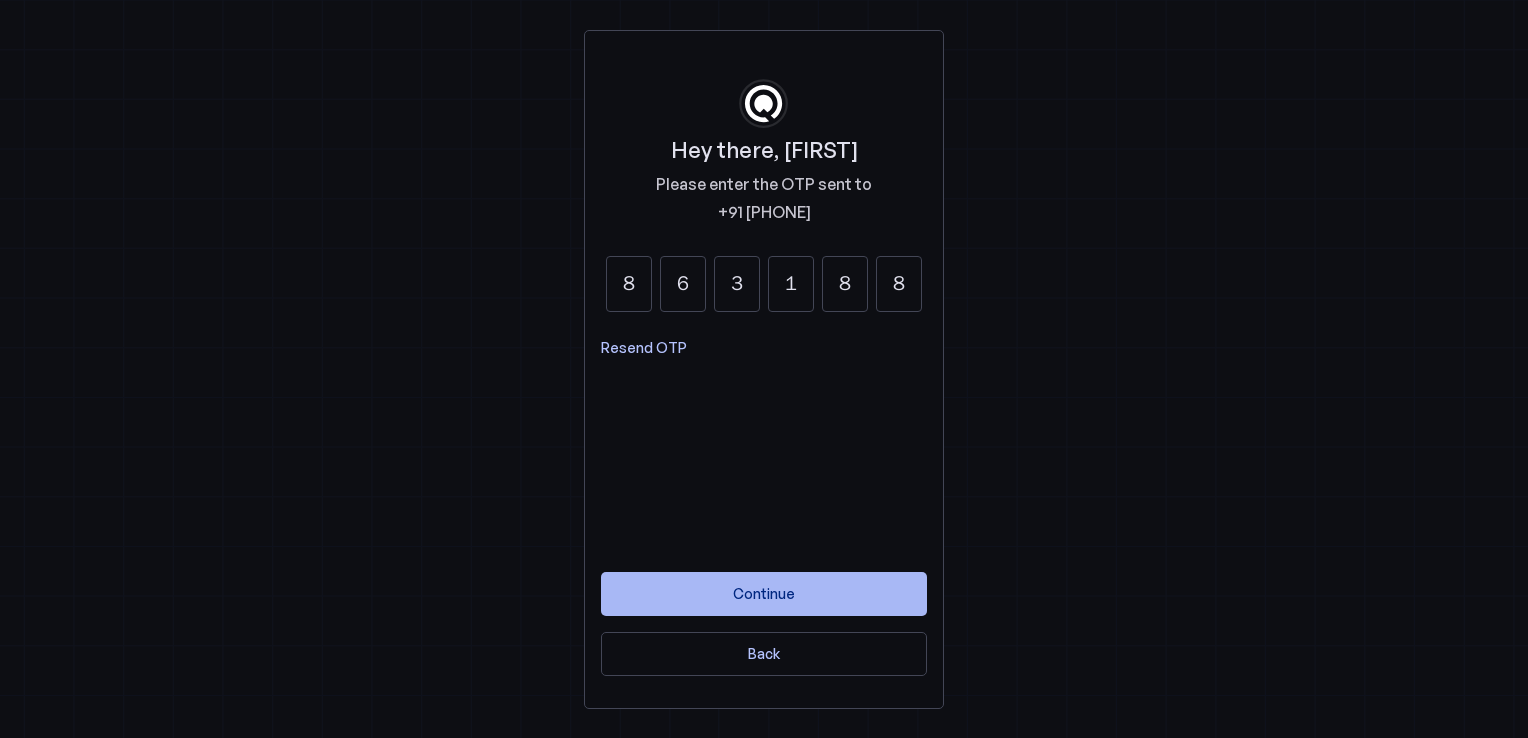 type on "8" 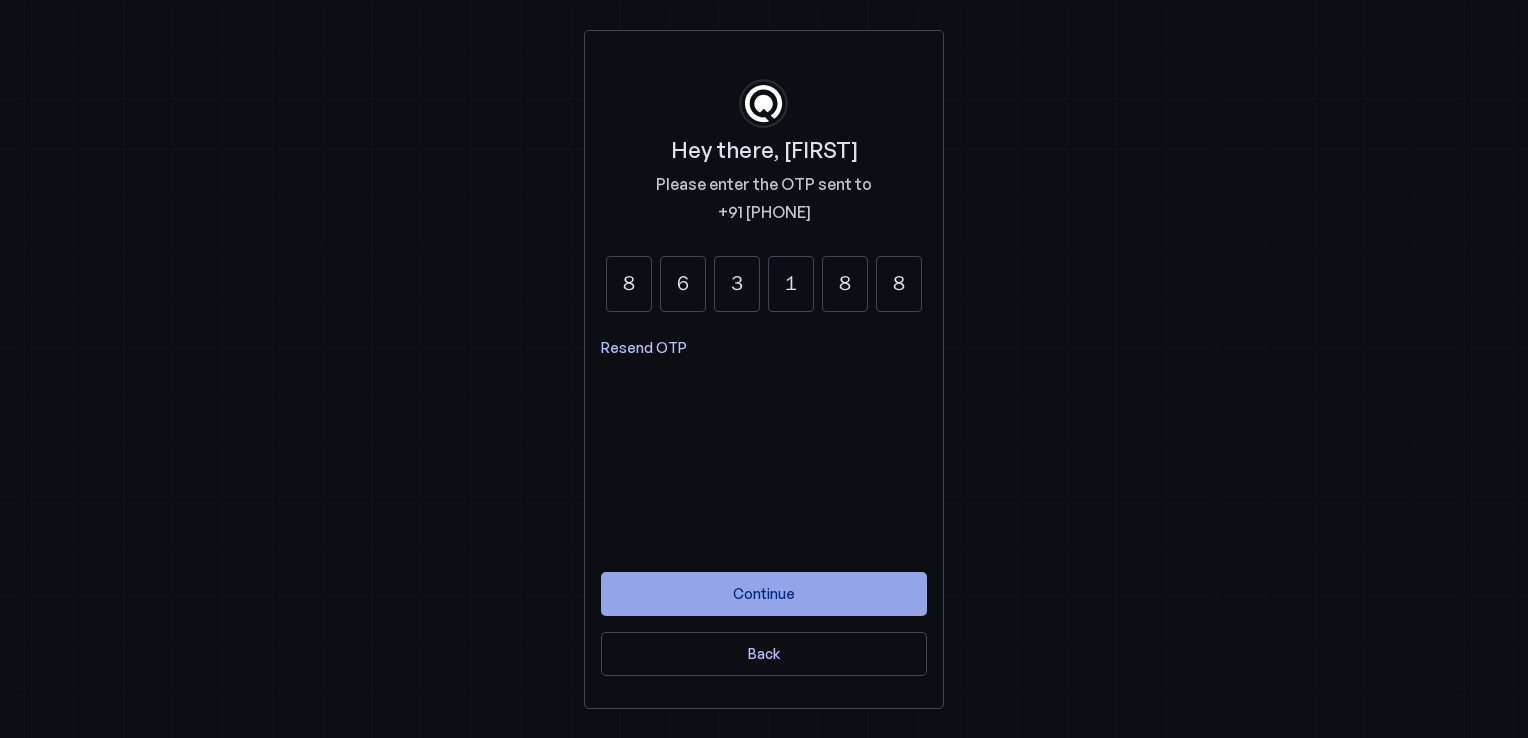 click on "Continue" at bounding box center (764, 593) 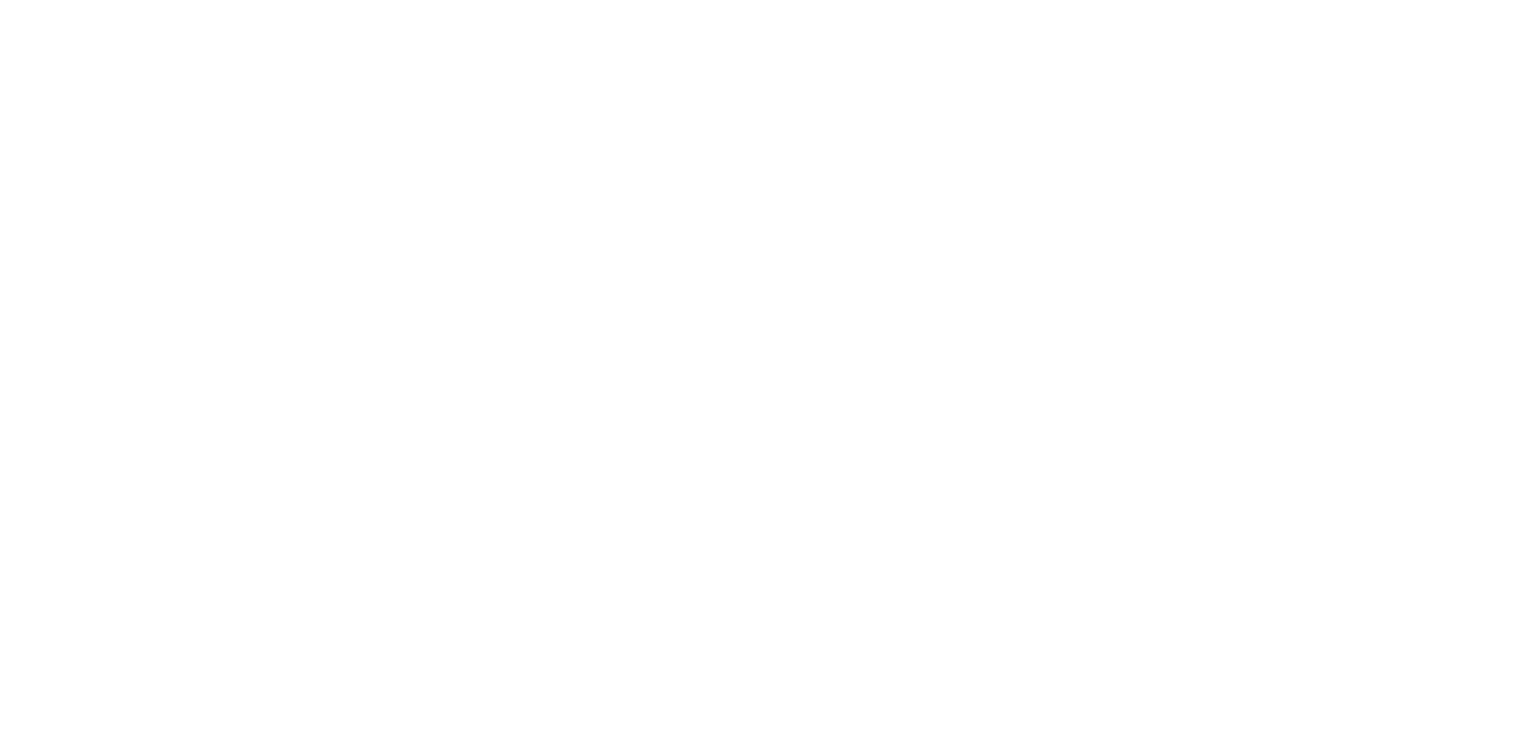 scroll, scrollTop: 0, scrollLeft: 0, axis: both 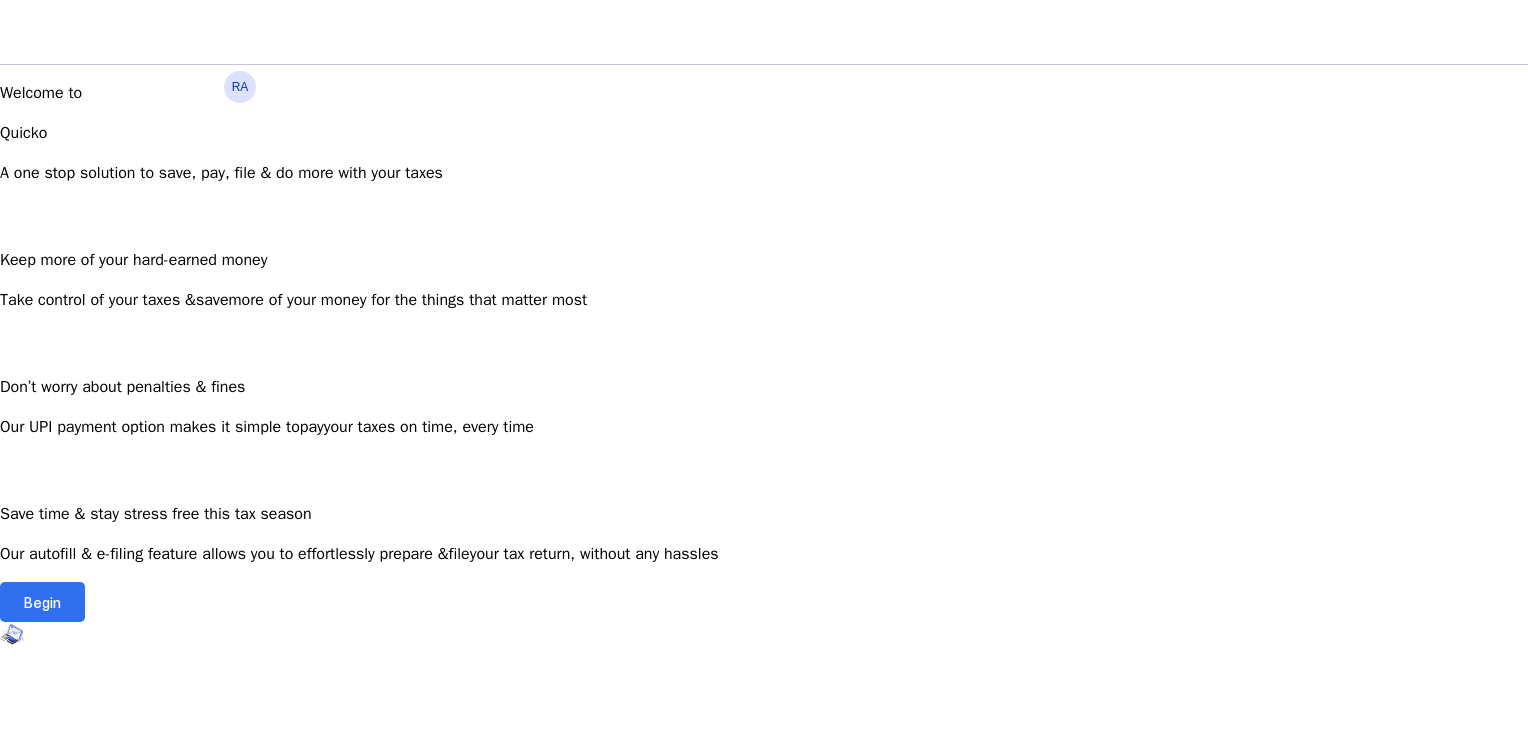 click on "Begin" at bounding box center (42, 602) 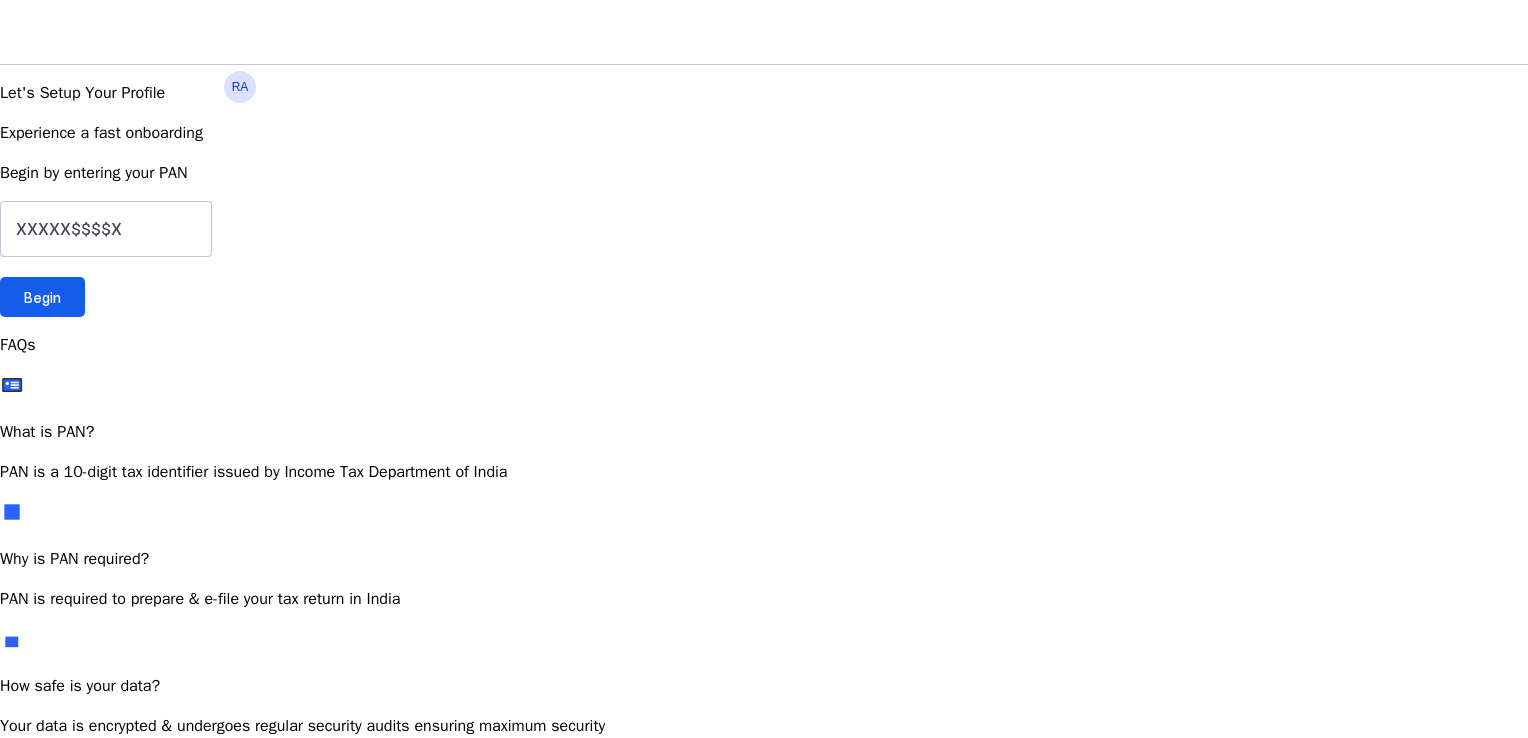 click on "Begin" at bounding box center [42, 297] 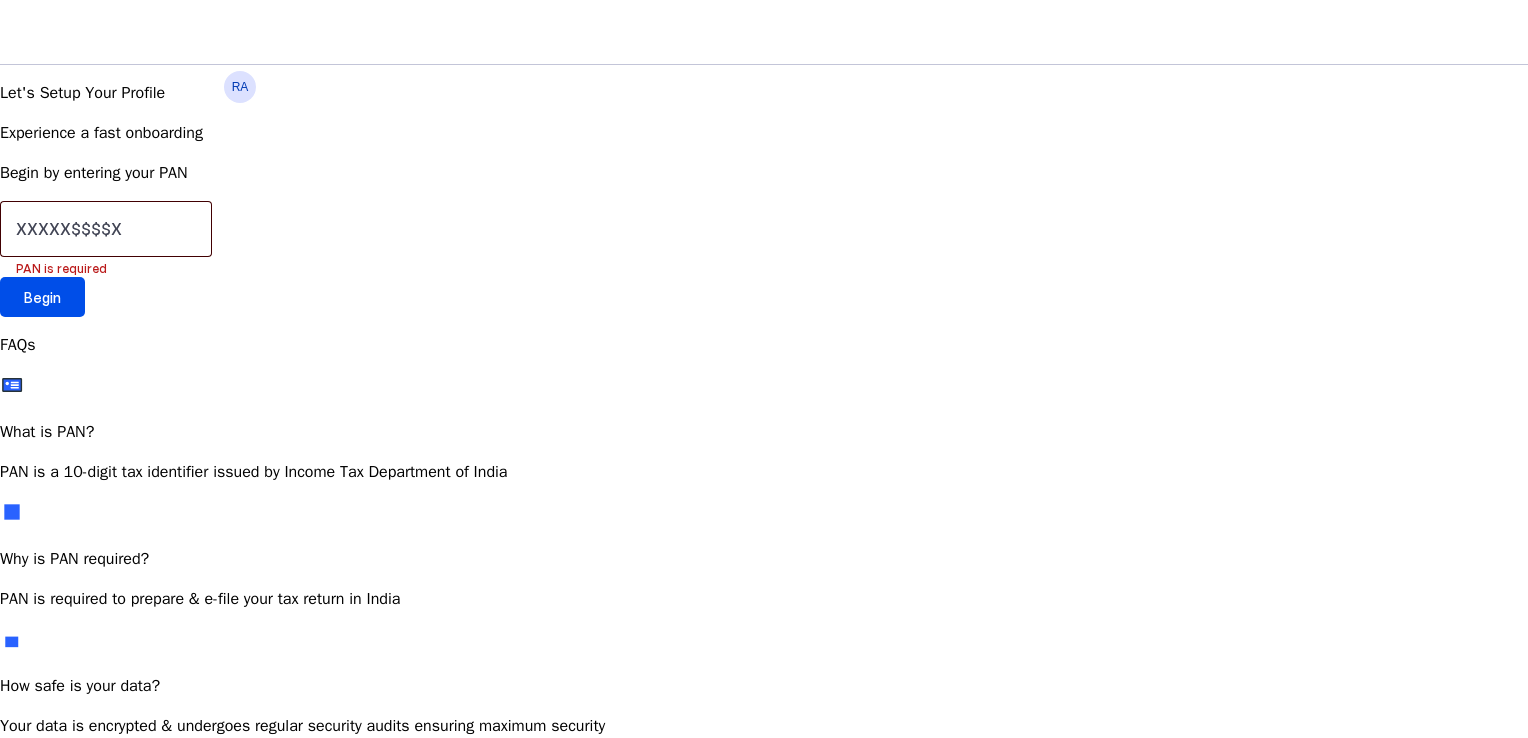 click at bounding box center [106, 229] 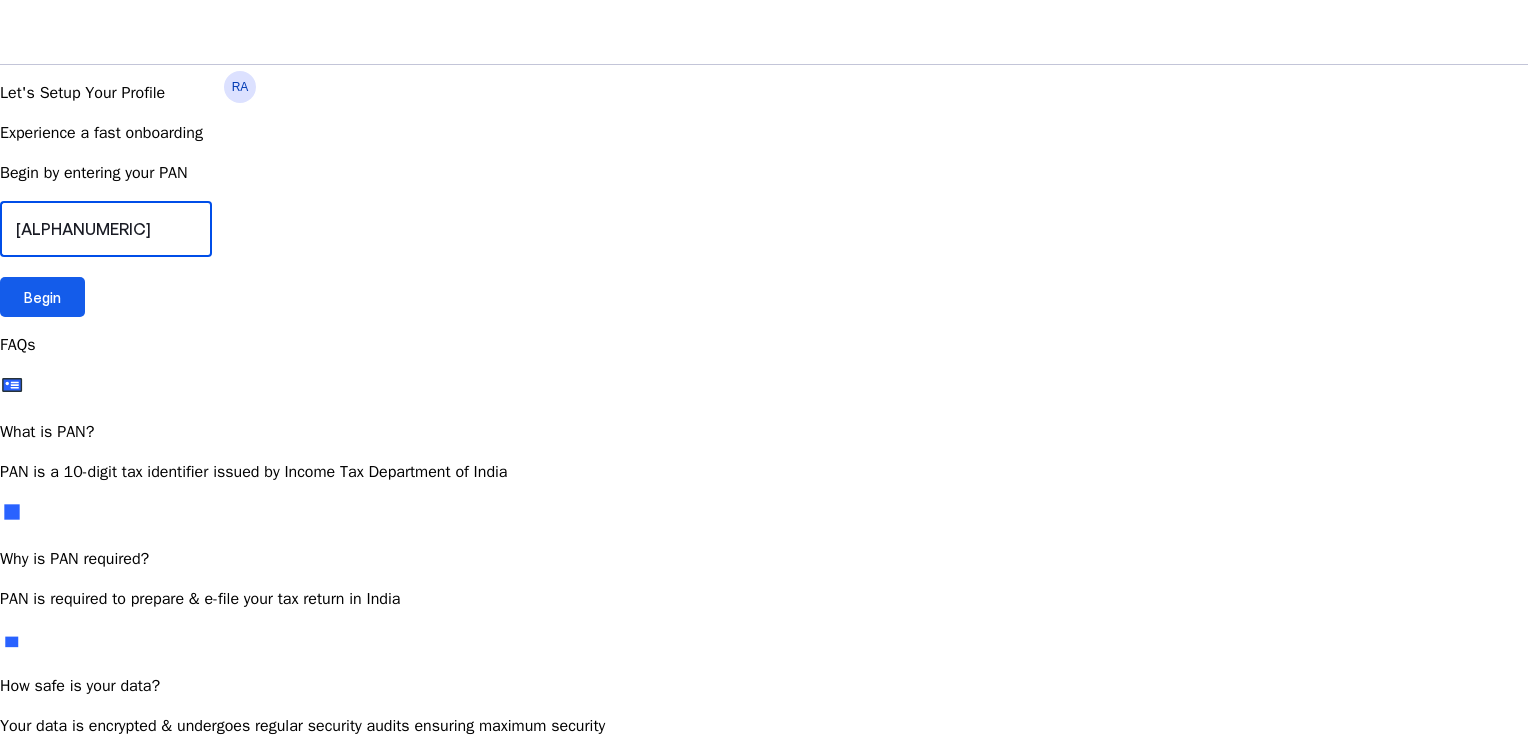 type on "[ALPHANUMERIC]" 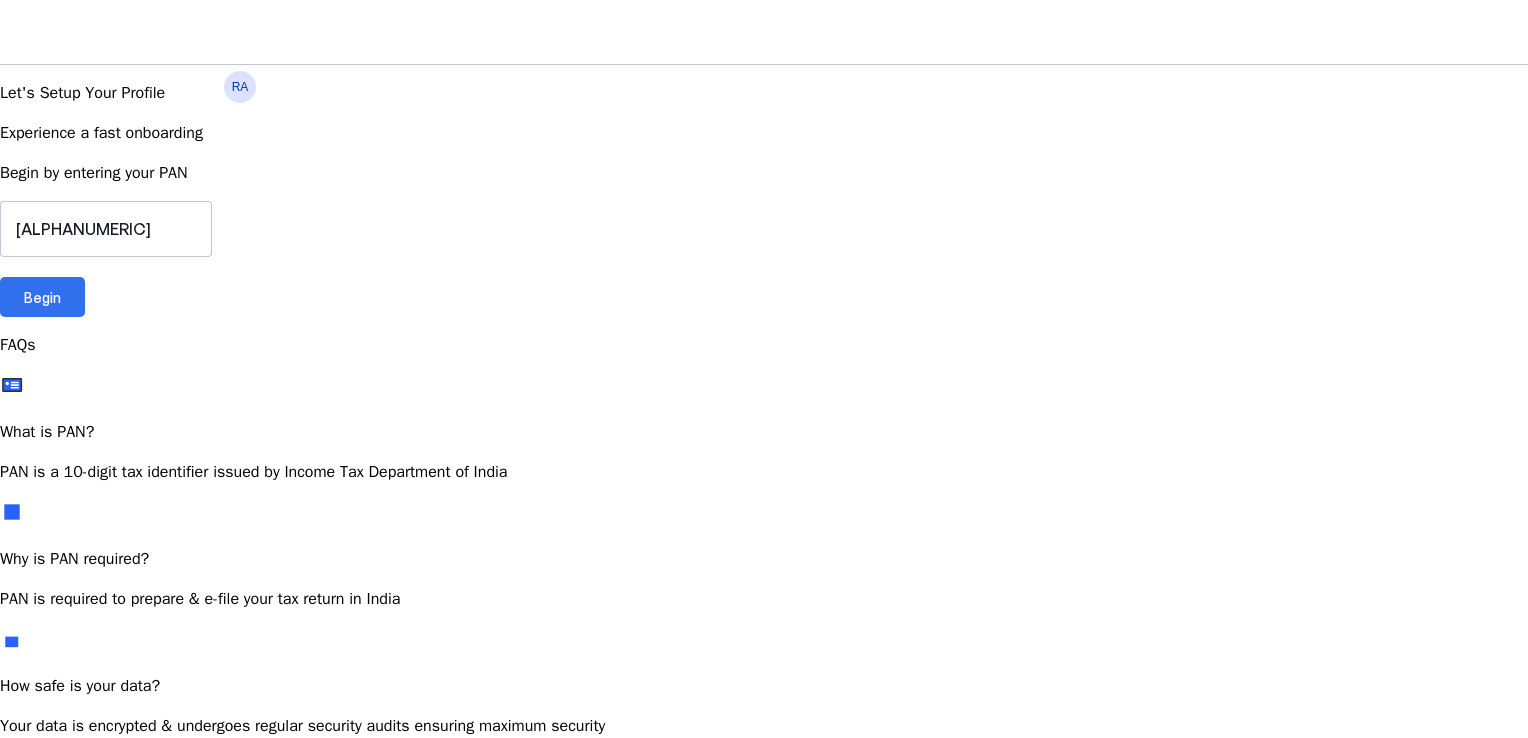 click on "Begin" at bounding box center (42, 297) 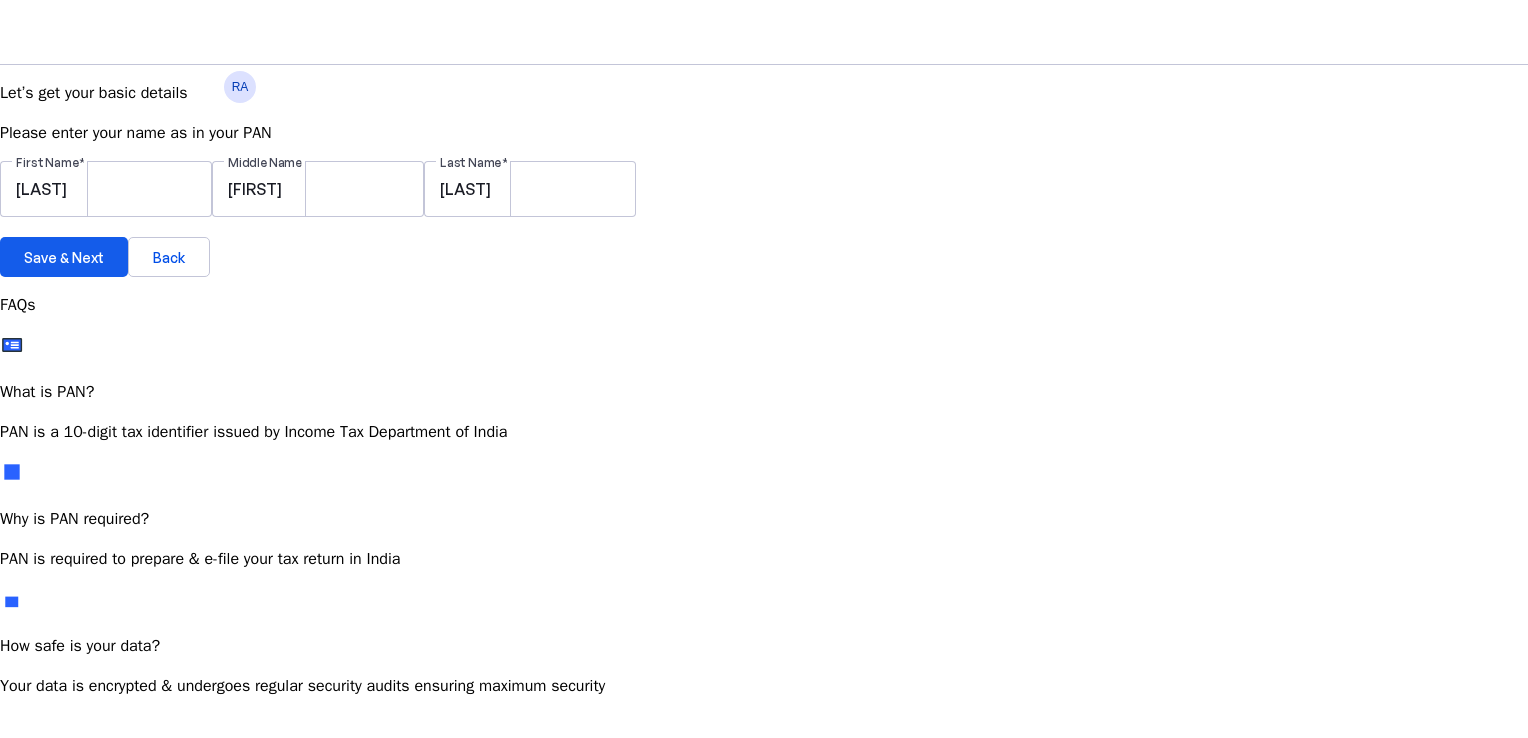 click on "Save & Next" at bounding box center (64, 257) 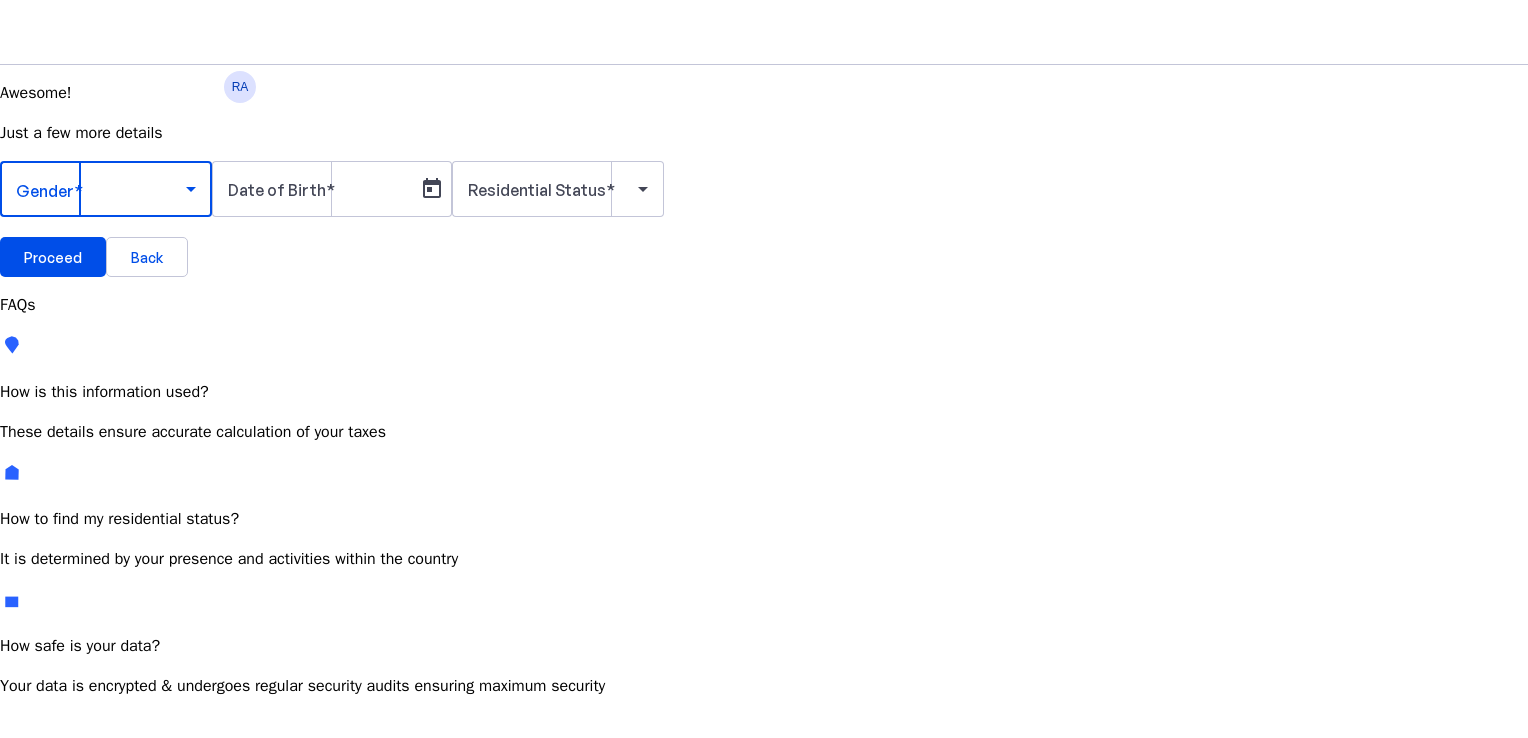 click at bounding box center (191, 189) 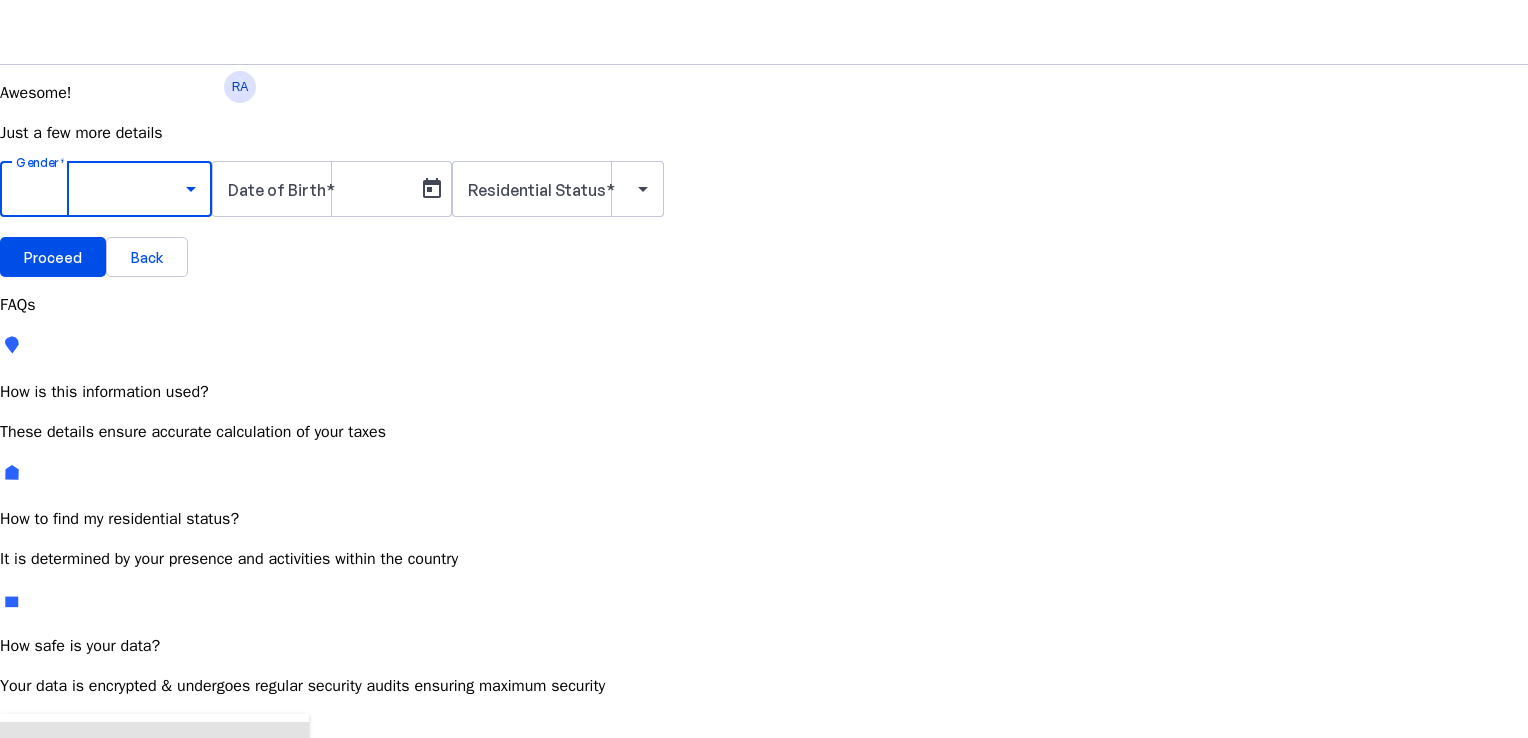 click on "Male" at bounding box center (154, 746) 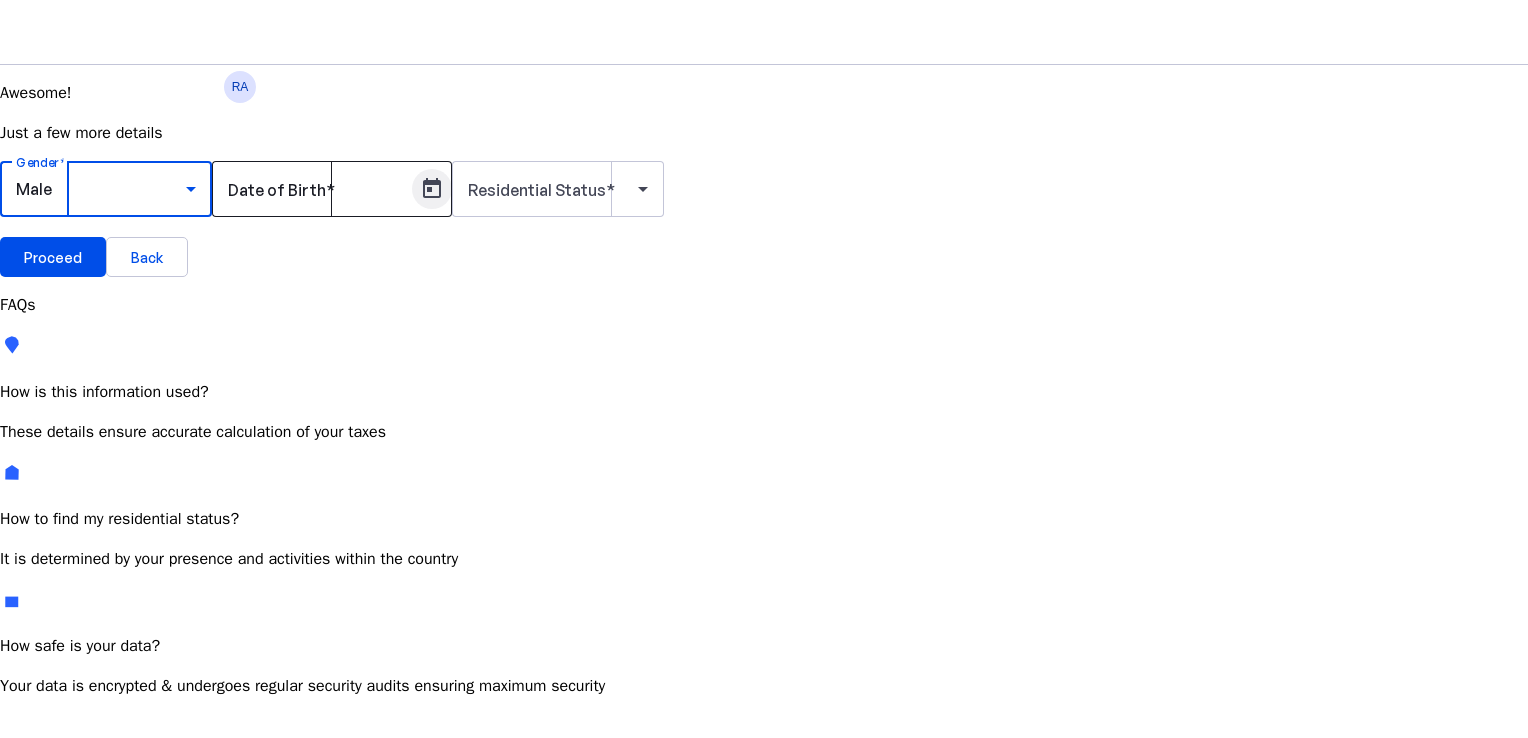 click at bounding box center (432, 189) 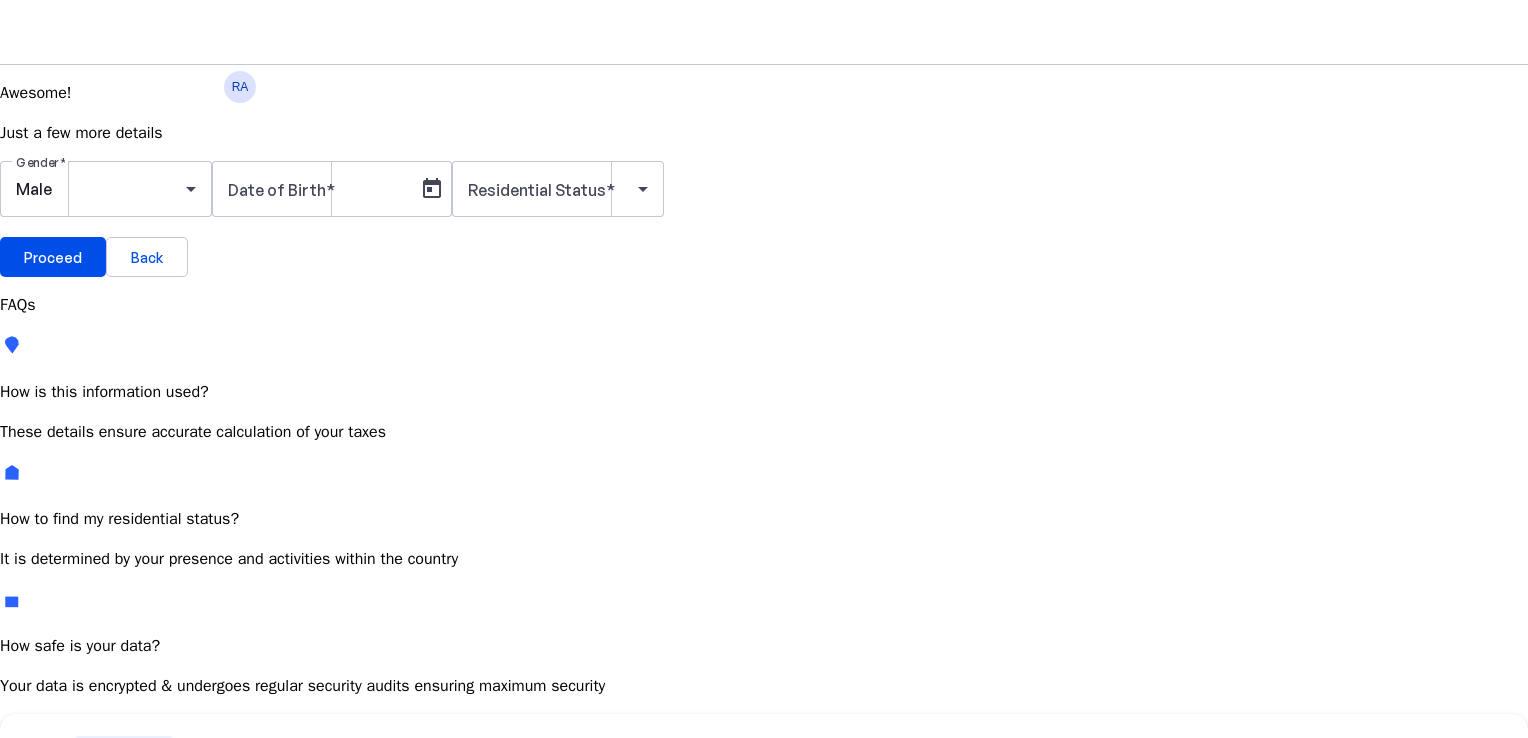click on "JUL 2025" at bounding box center [124, 756] 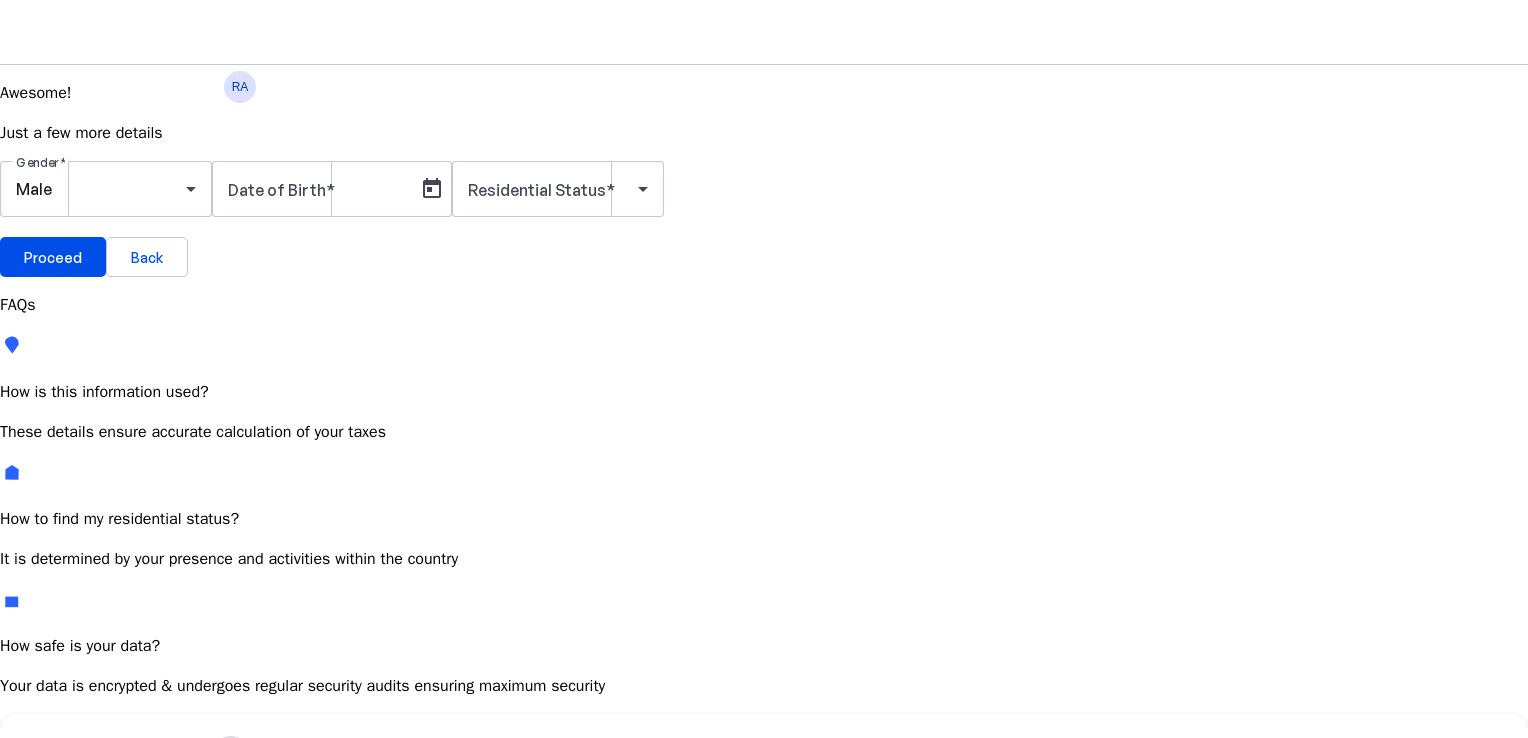 click at bounding box center [231, 756] 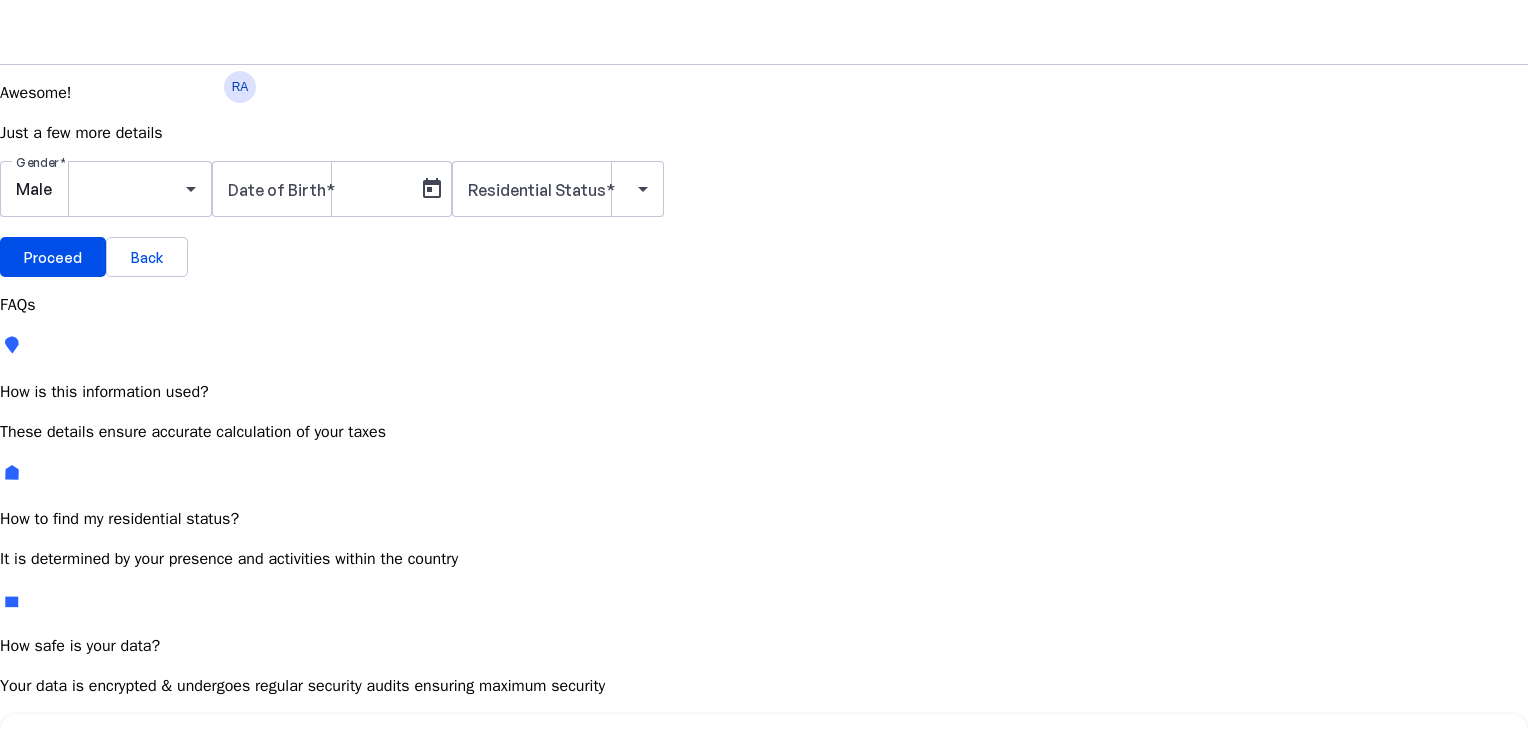 click on "[YEAR]" at bounding box center (253, 978) 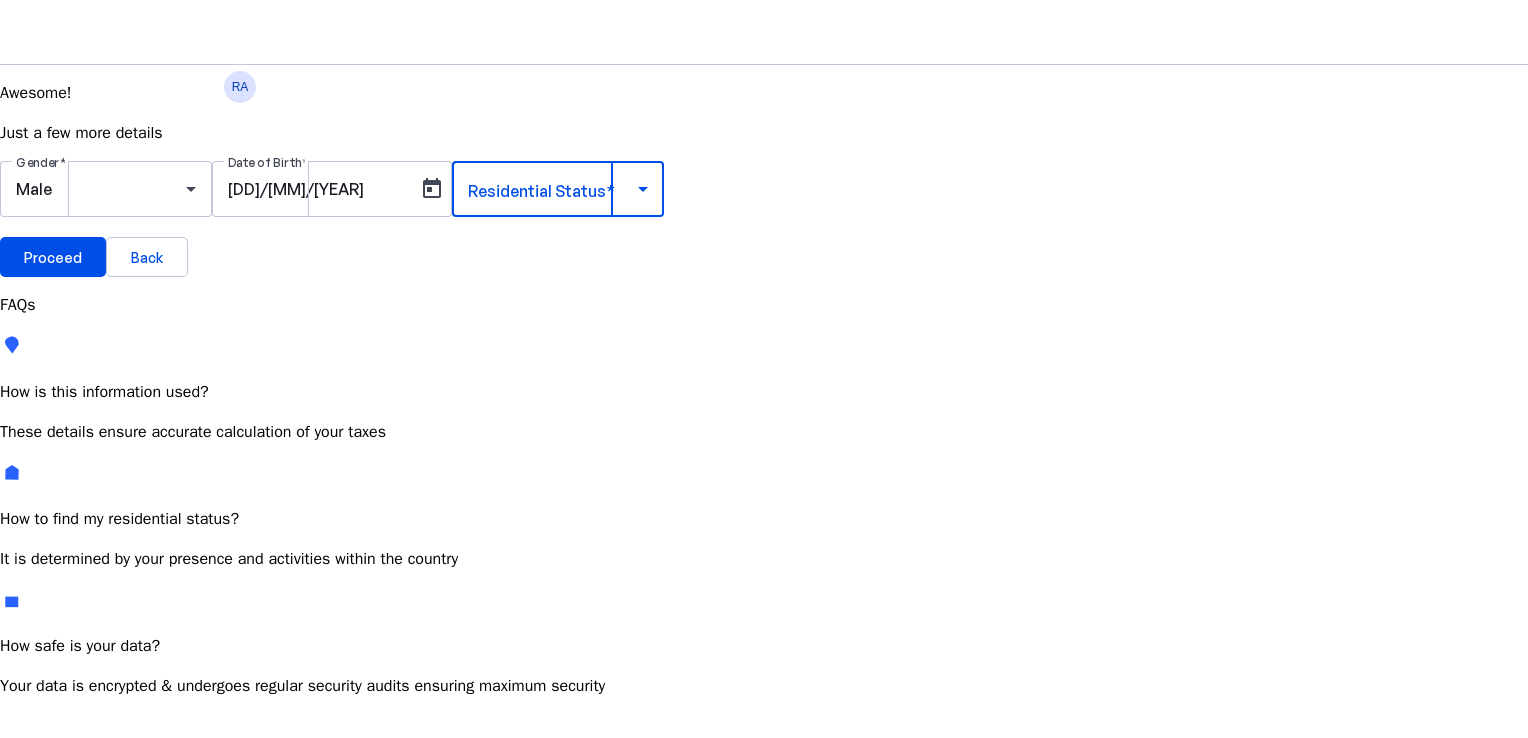 click at bounding box center [643, 189] 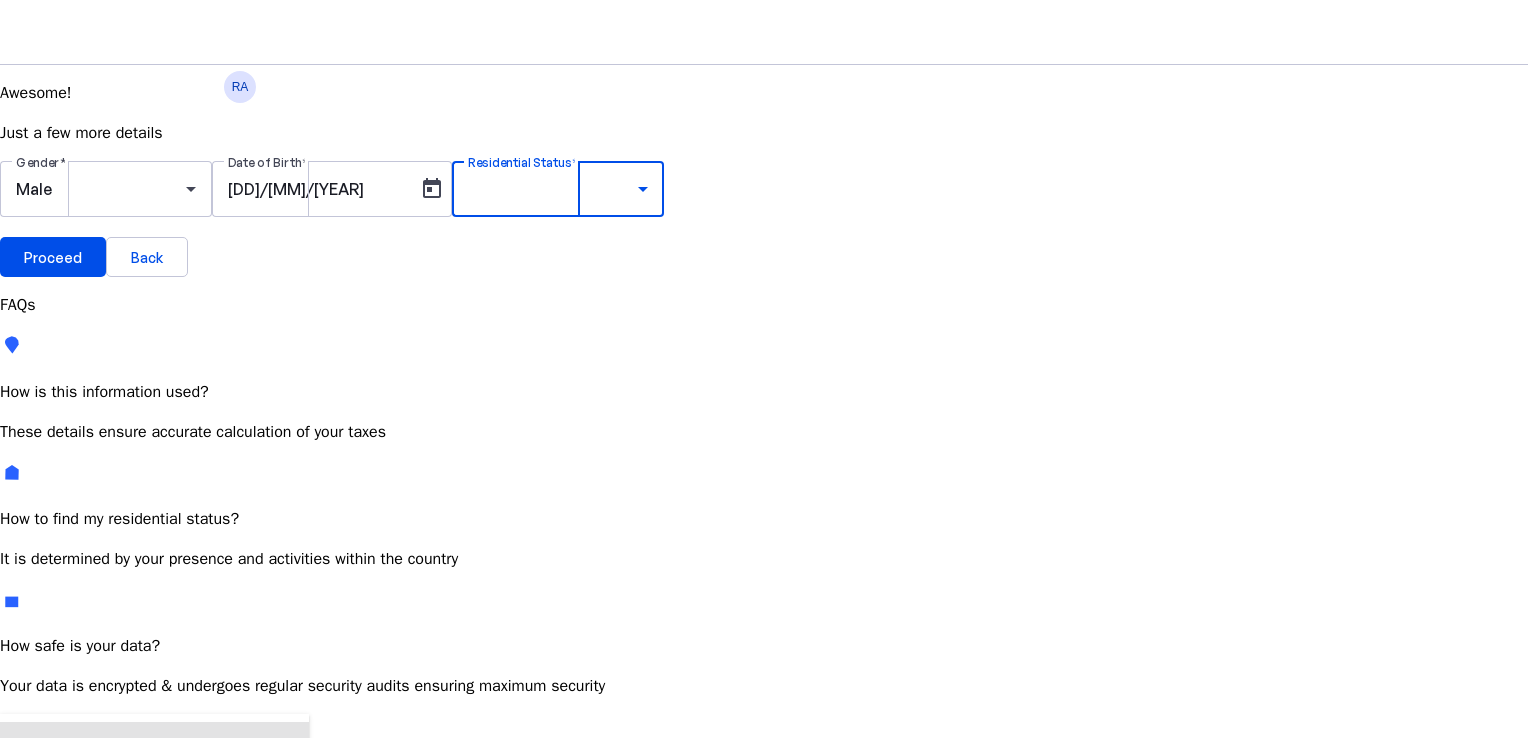 click on "Resident" at bounding box center (72, 748) 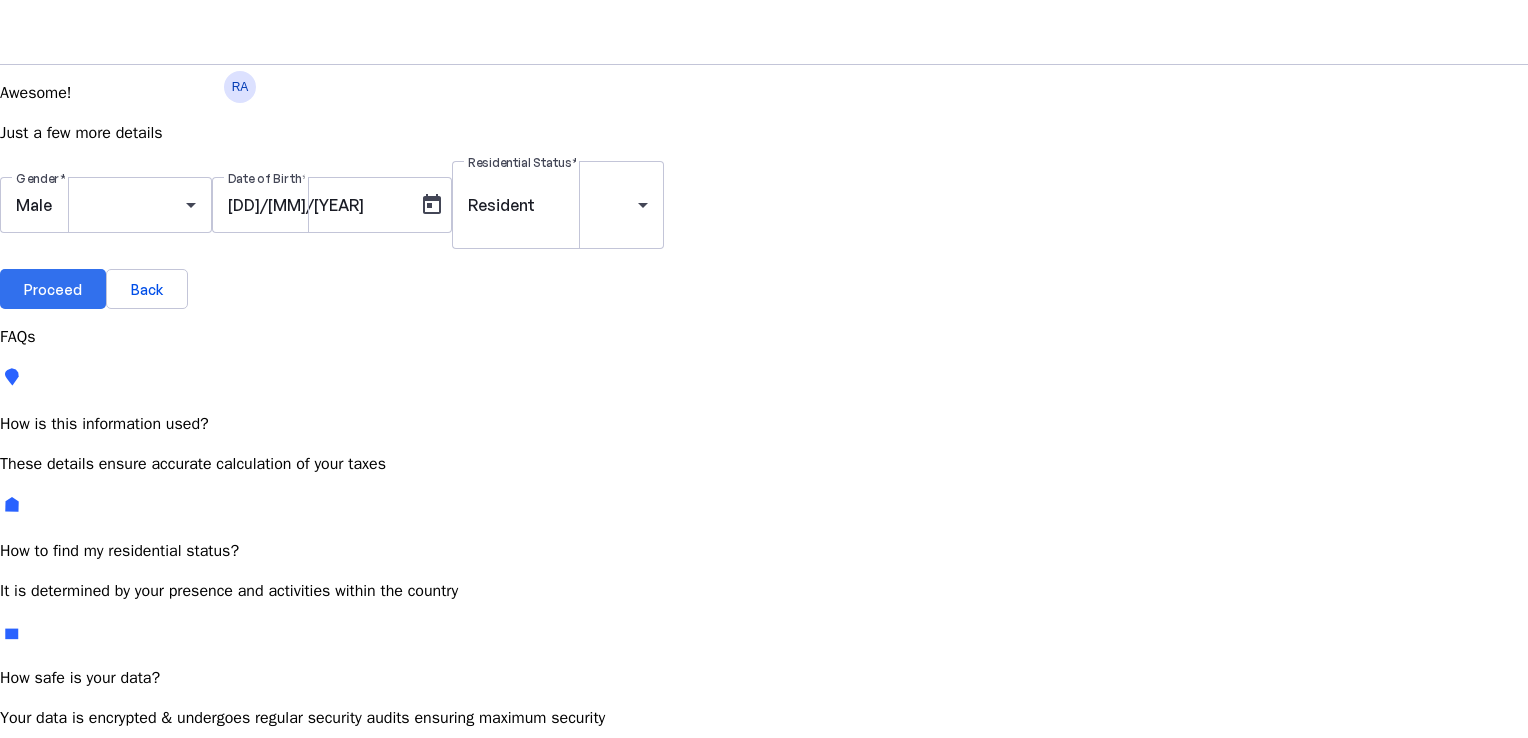 click on "Proceed" at bounding box center (53, 289) 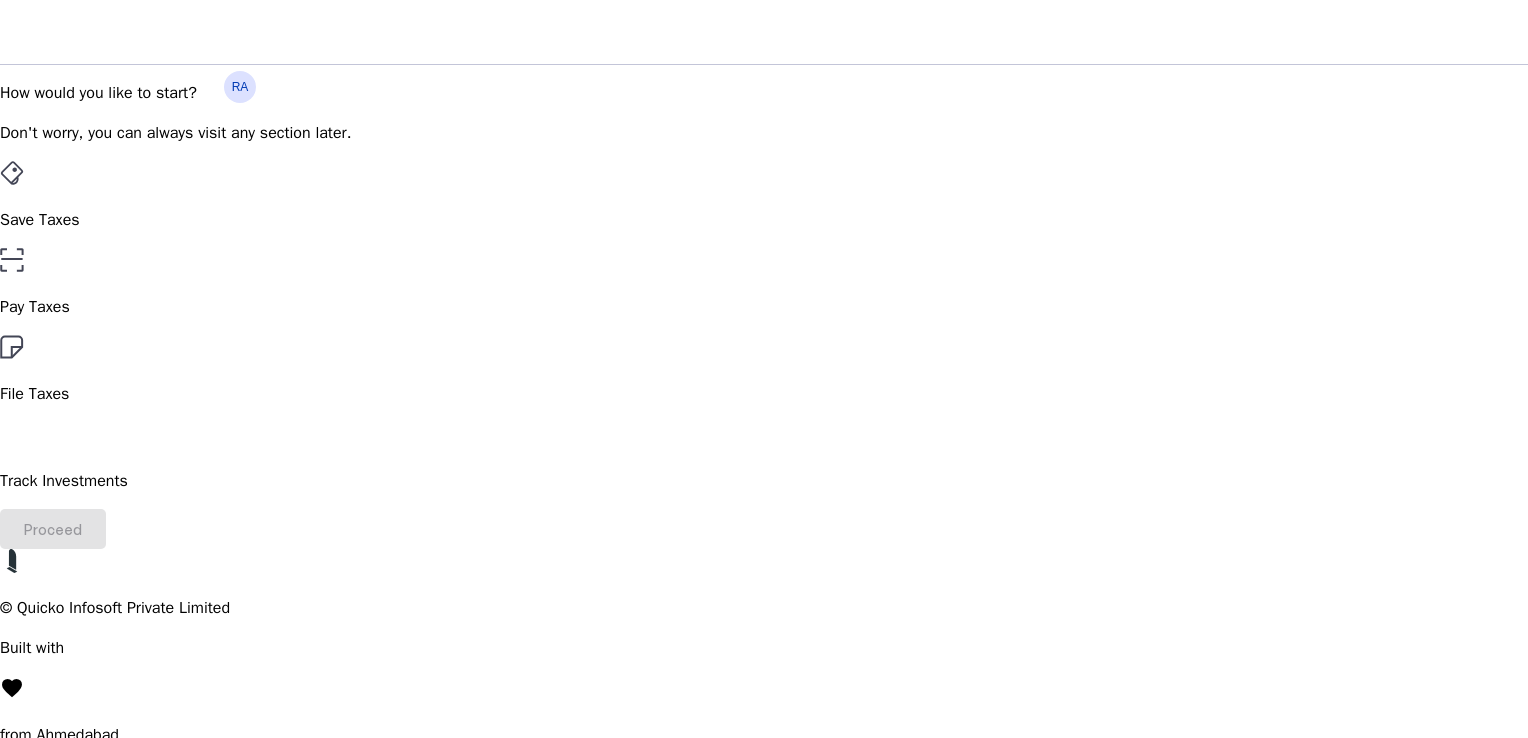 click on "Track Investments" at bounding box center (764, 220) 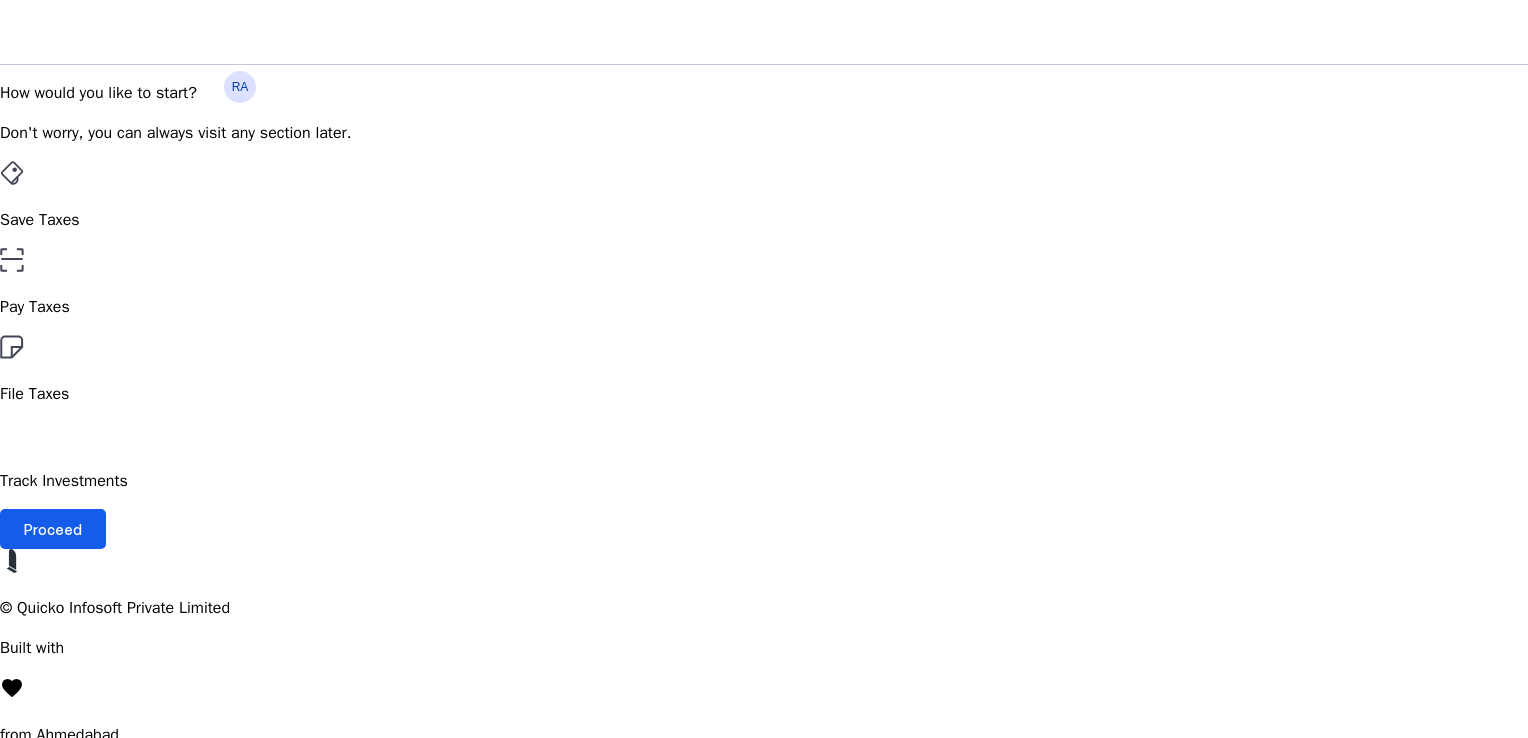 click on "Proceed" at bounding box center (53, 529) 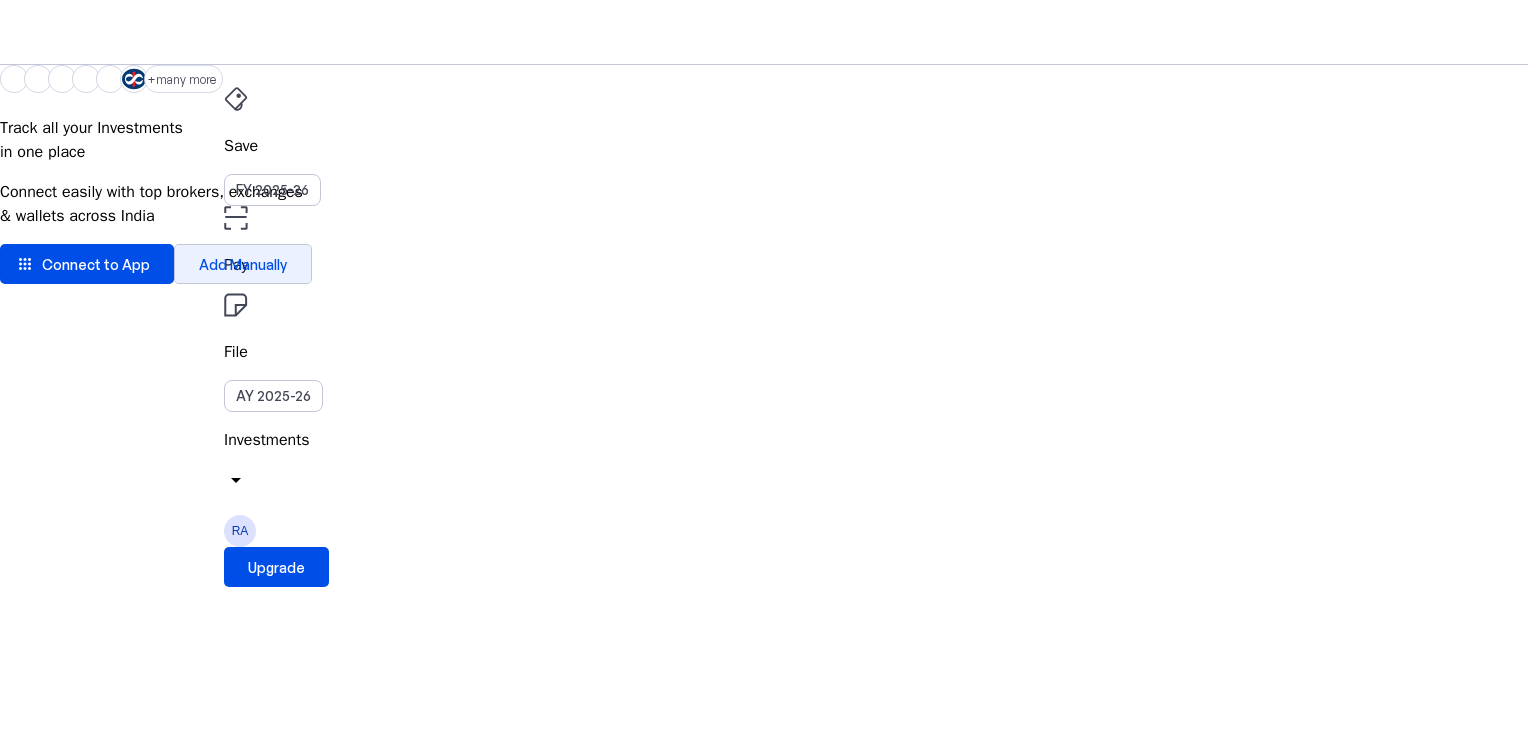 click on "Add Manually" at bounding box center [243, 264] 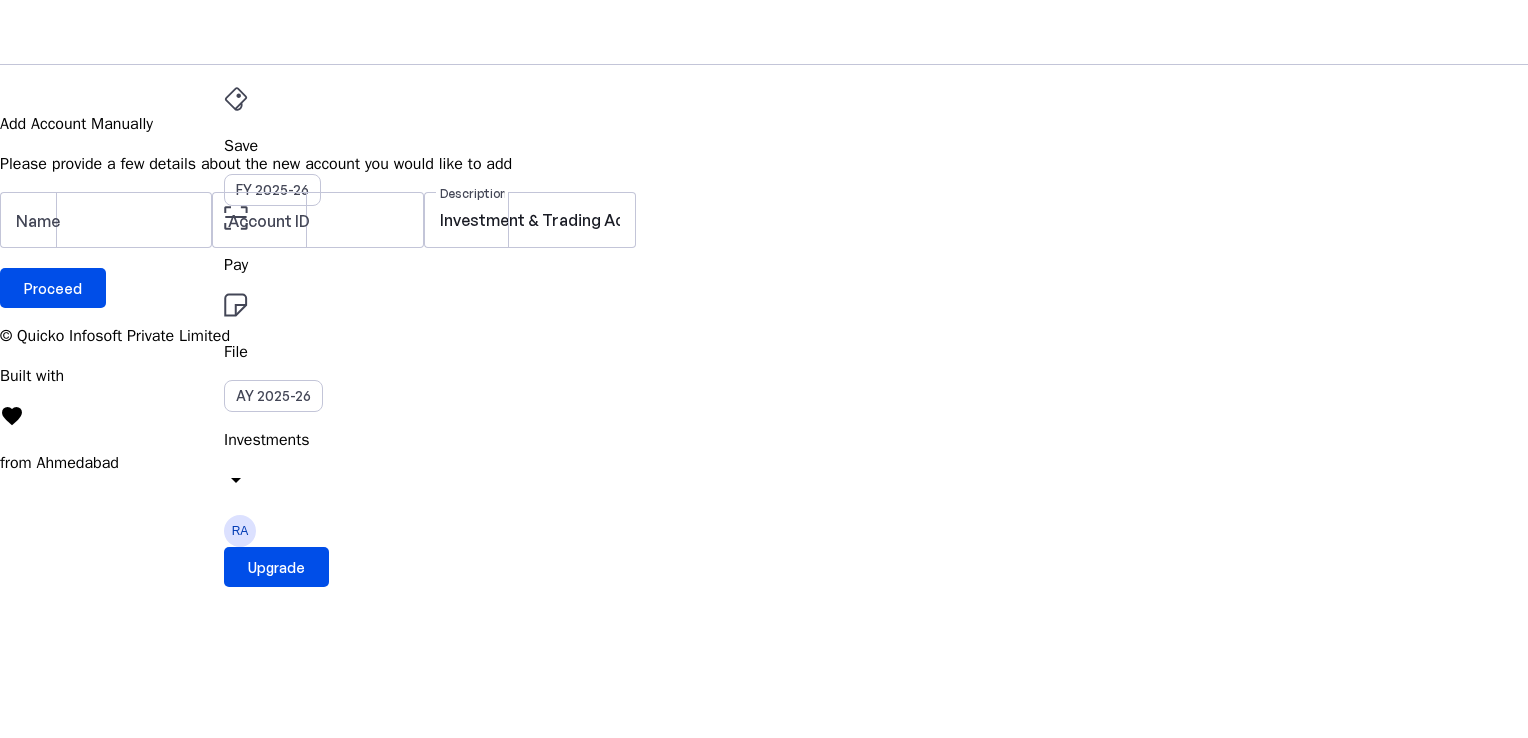 click at bounding box center [12, 77] 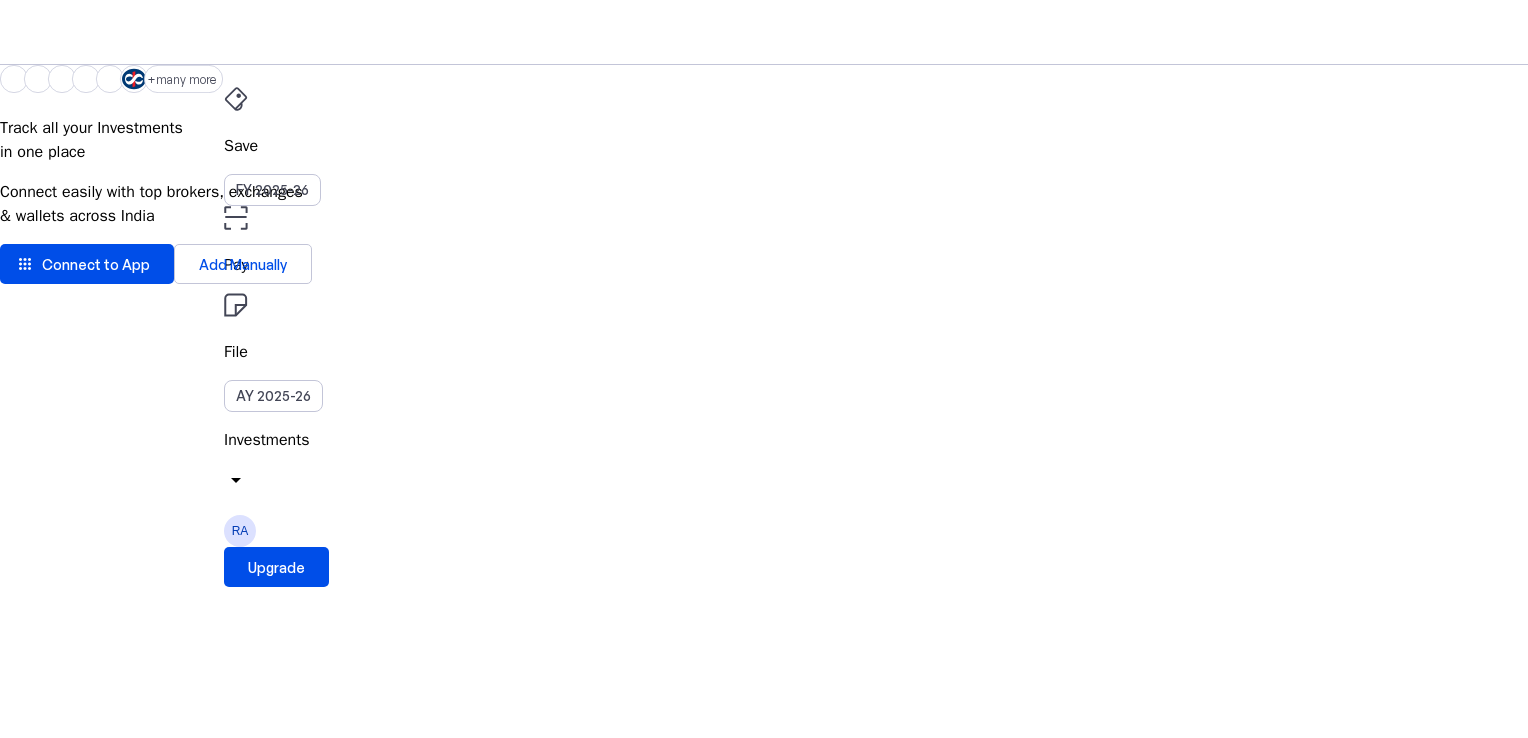 click on "Investments" at bounding box center [764, 440] 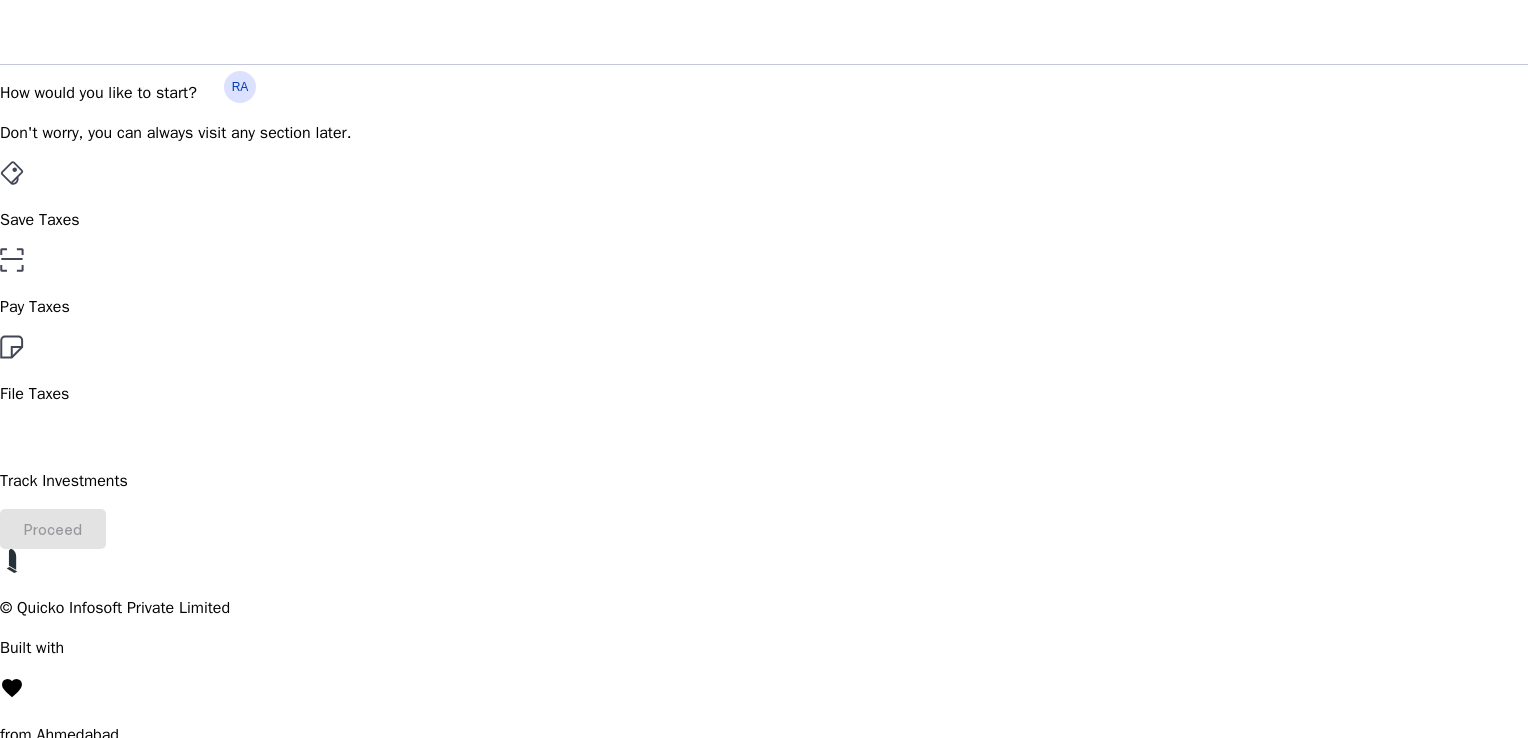 click on "Save Taxes" at bounding box center (764, 220) 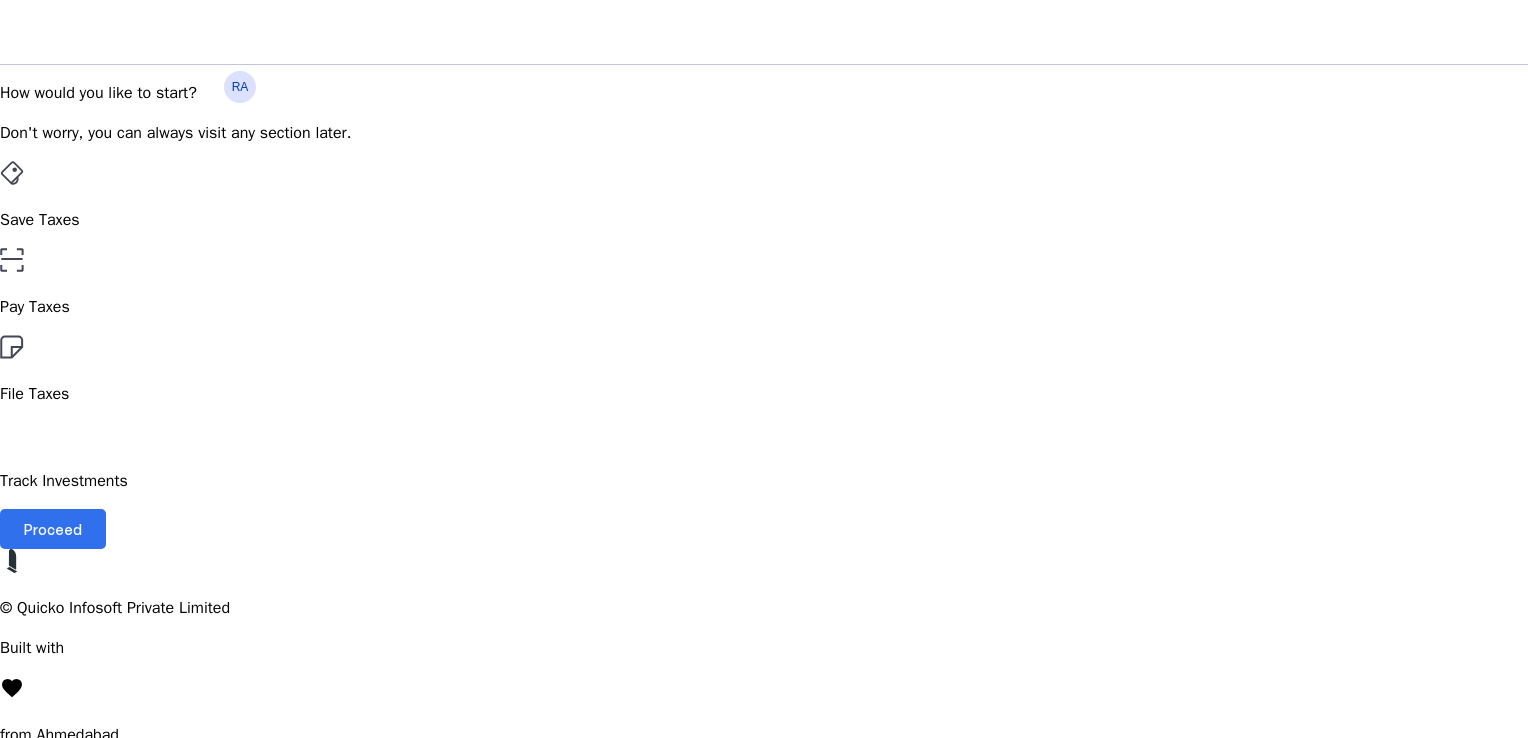 click on "Proceed" at bounding box center (53, 529) 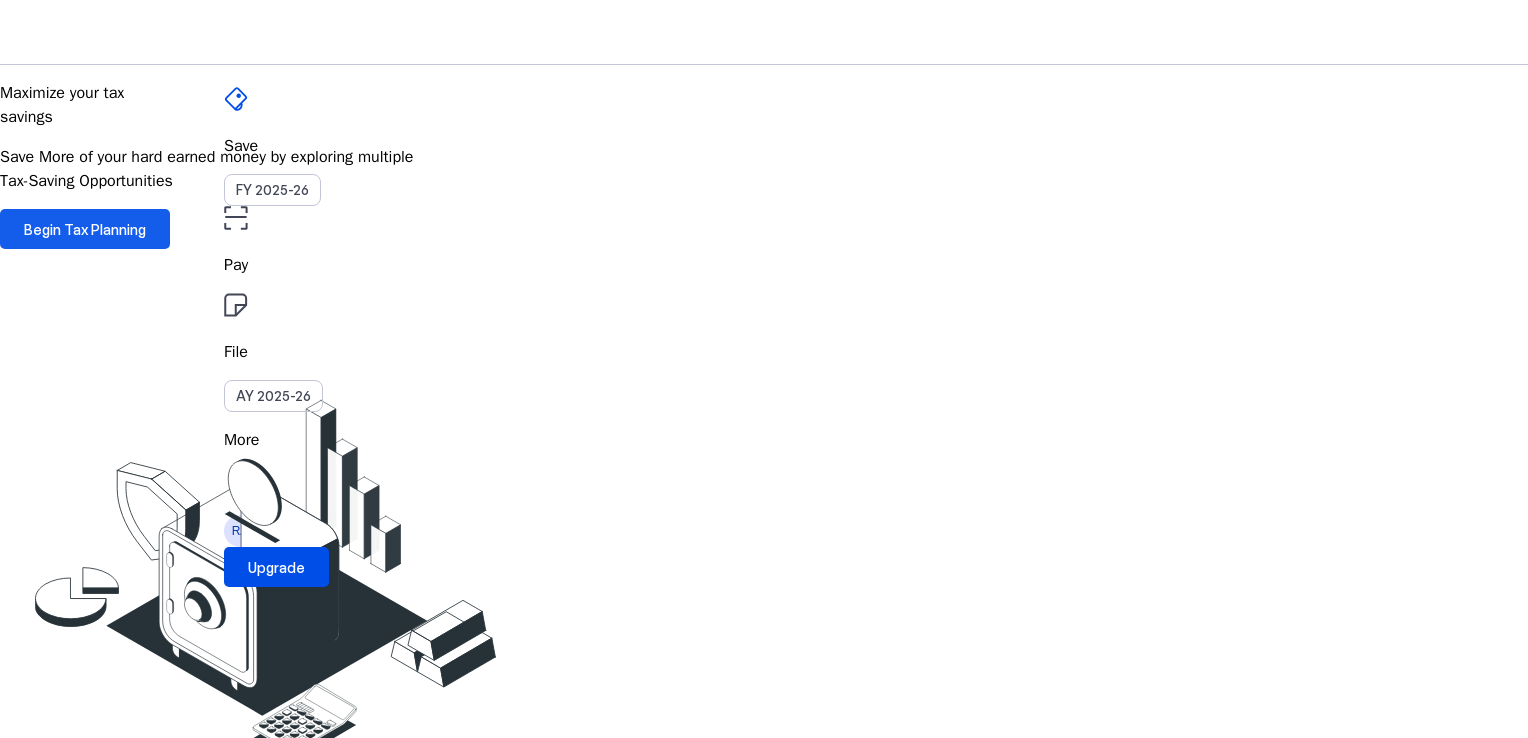 click on "Begin Tax Planning" at bounding box center [85, 229] 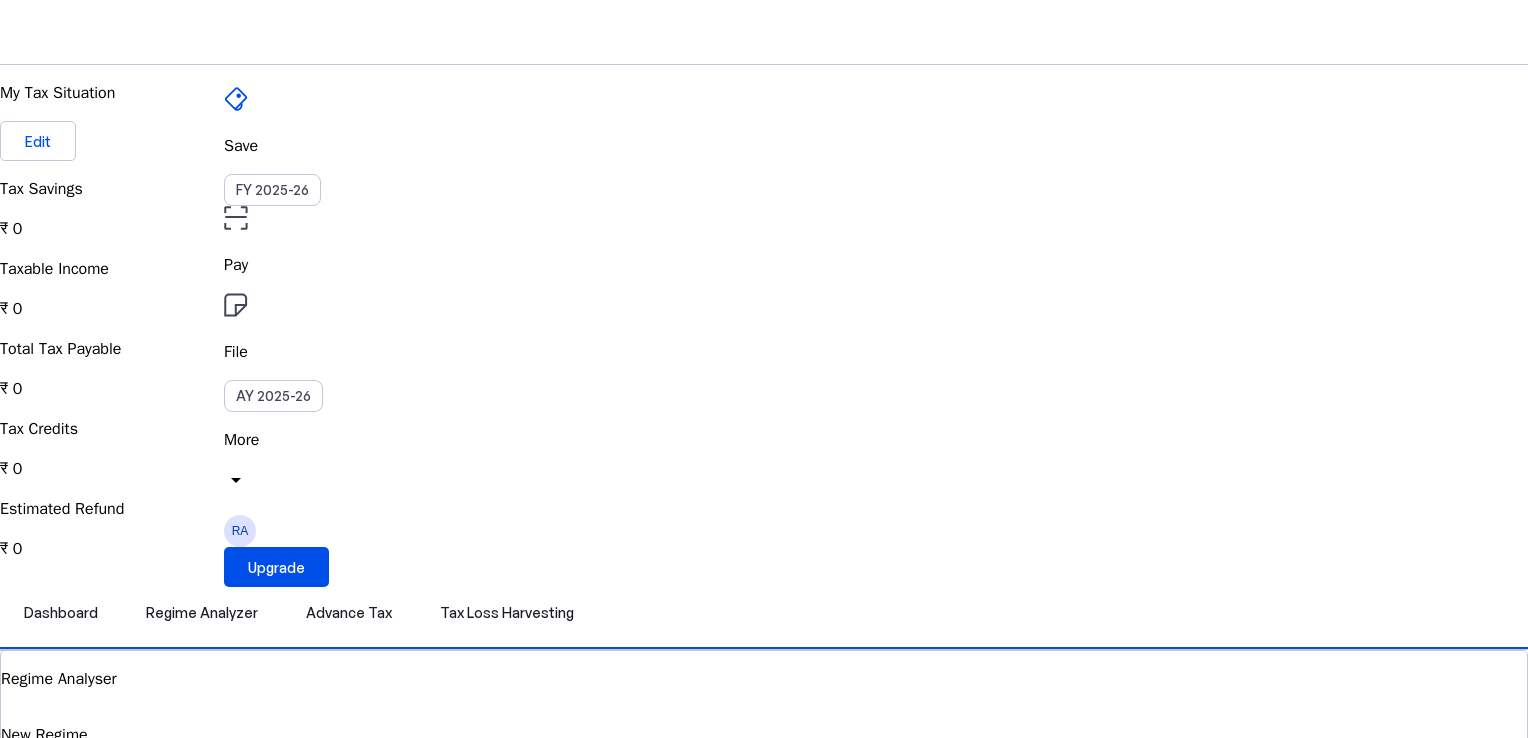 click on "My Tax Situation Edit" at bounding box center (764, 121) 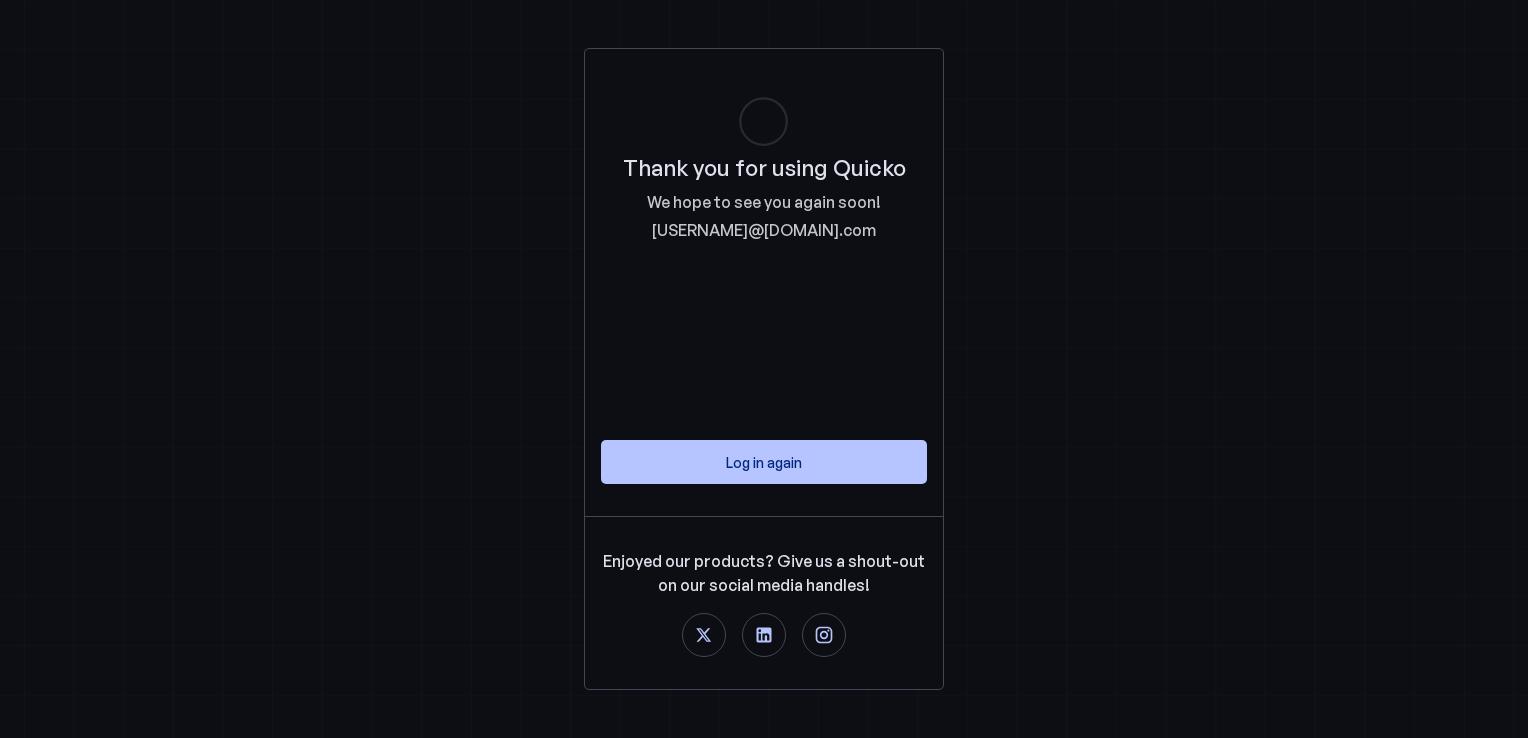 scroll, scrollTop: 0, scrollLeft: 0, axis: both 